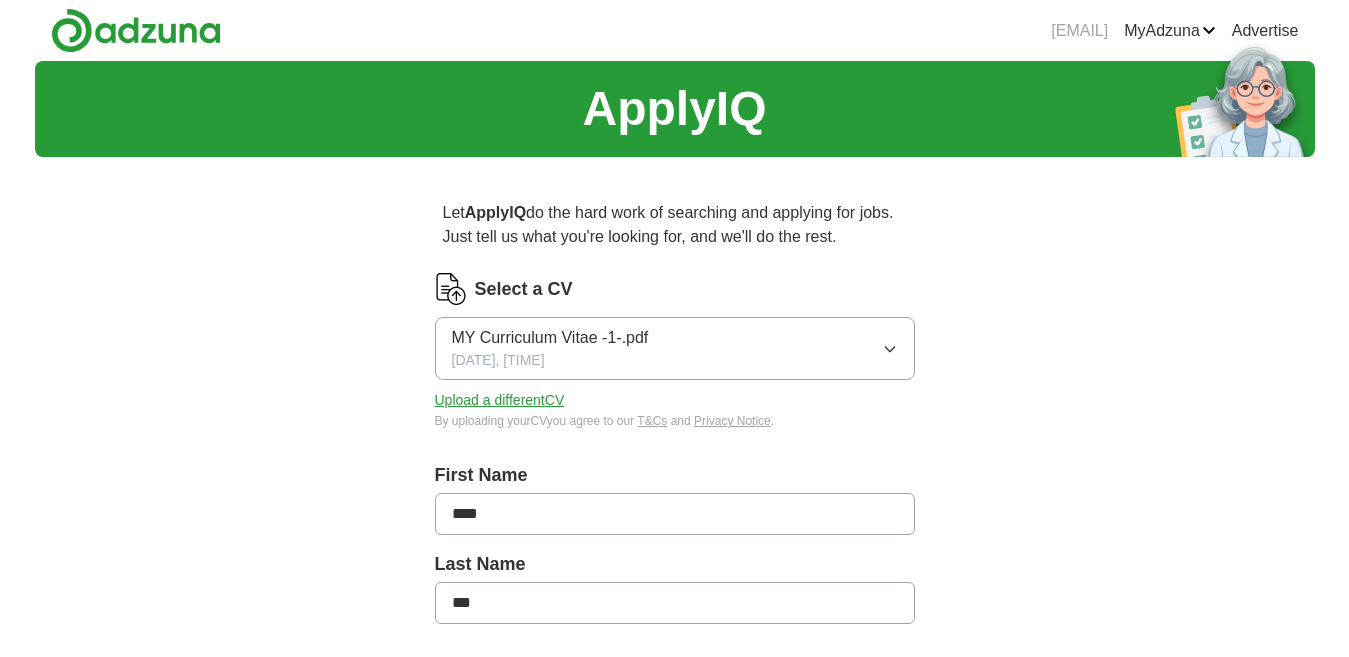 scroll, scrollTop: 0, scrollLeft: 0, axis: both 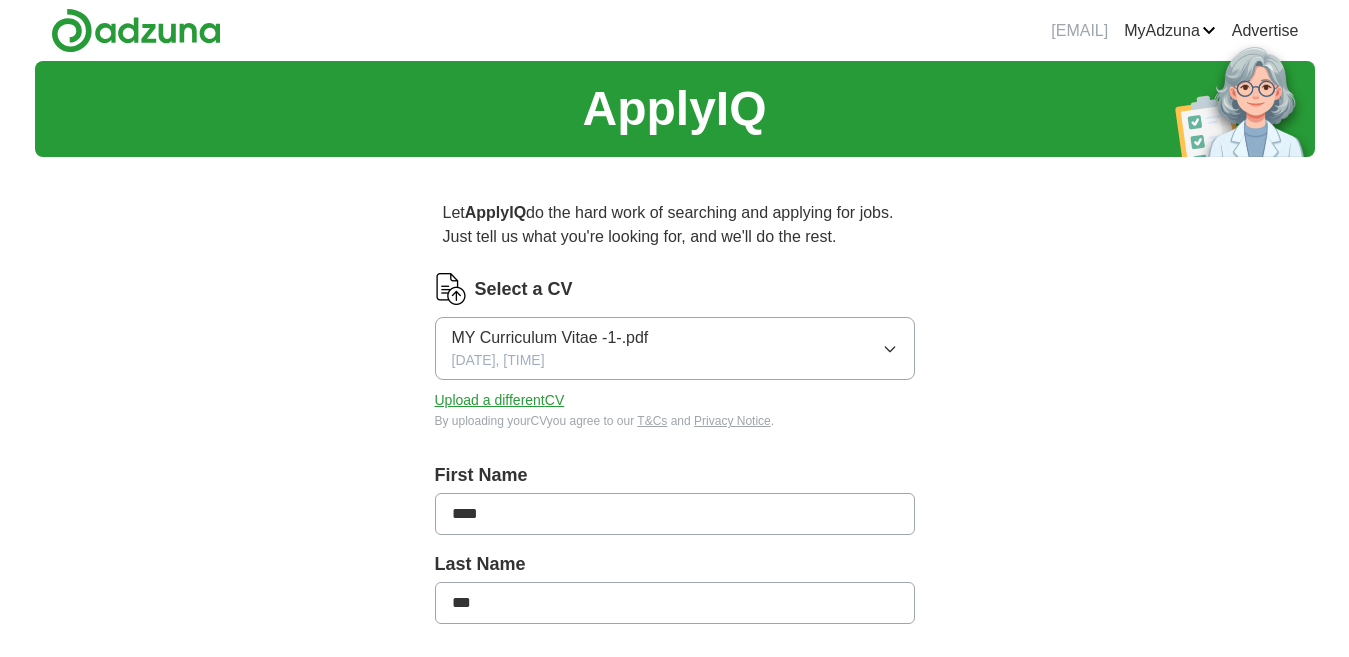 click on "****" at bounding box center [675, 514] 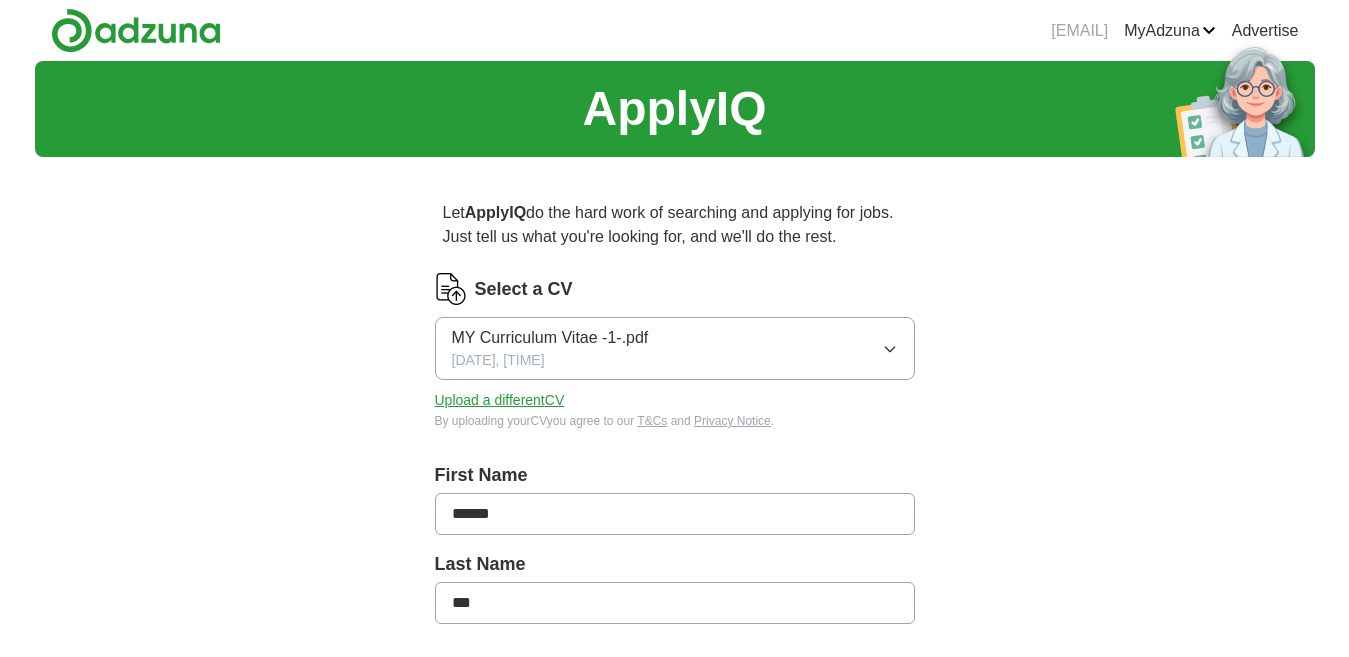 type on "******" 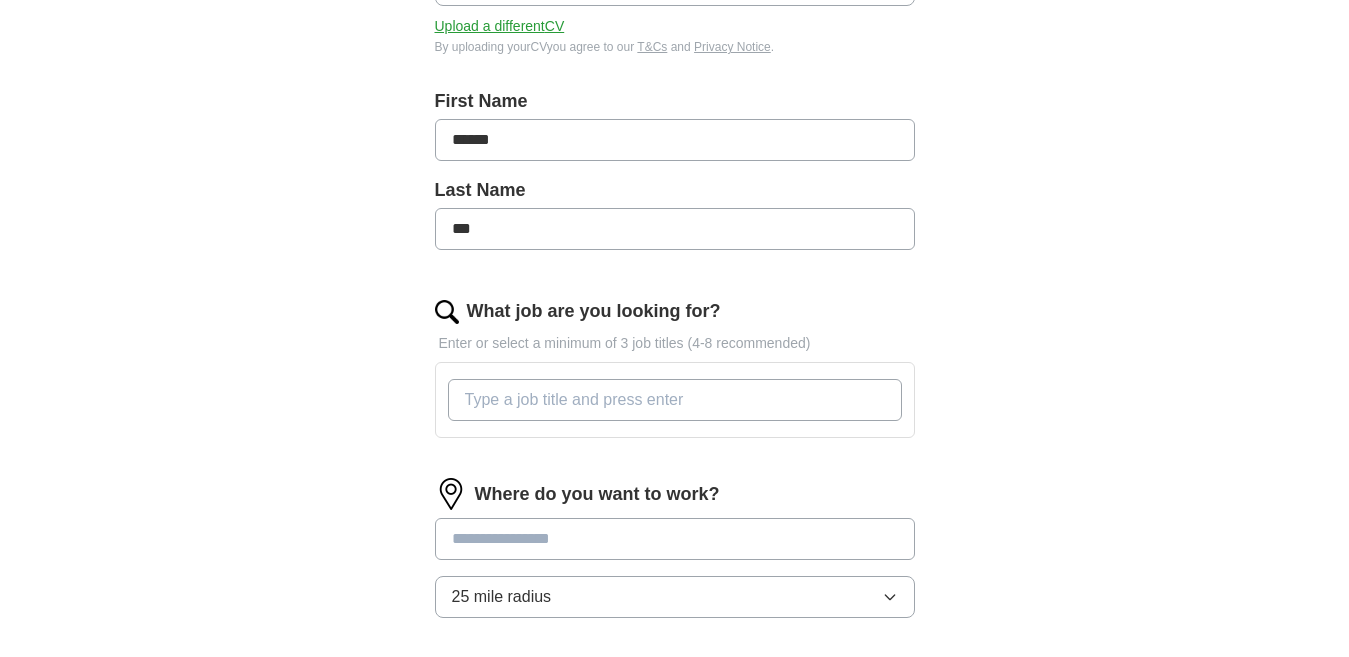 scroll, scrollTop: 414, scrollLeft: 0, axis: vertical 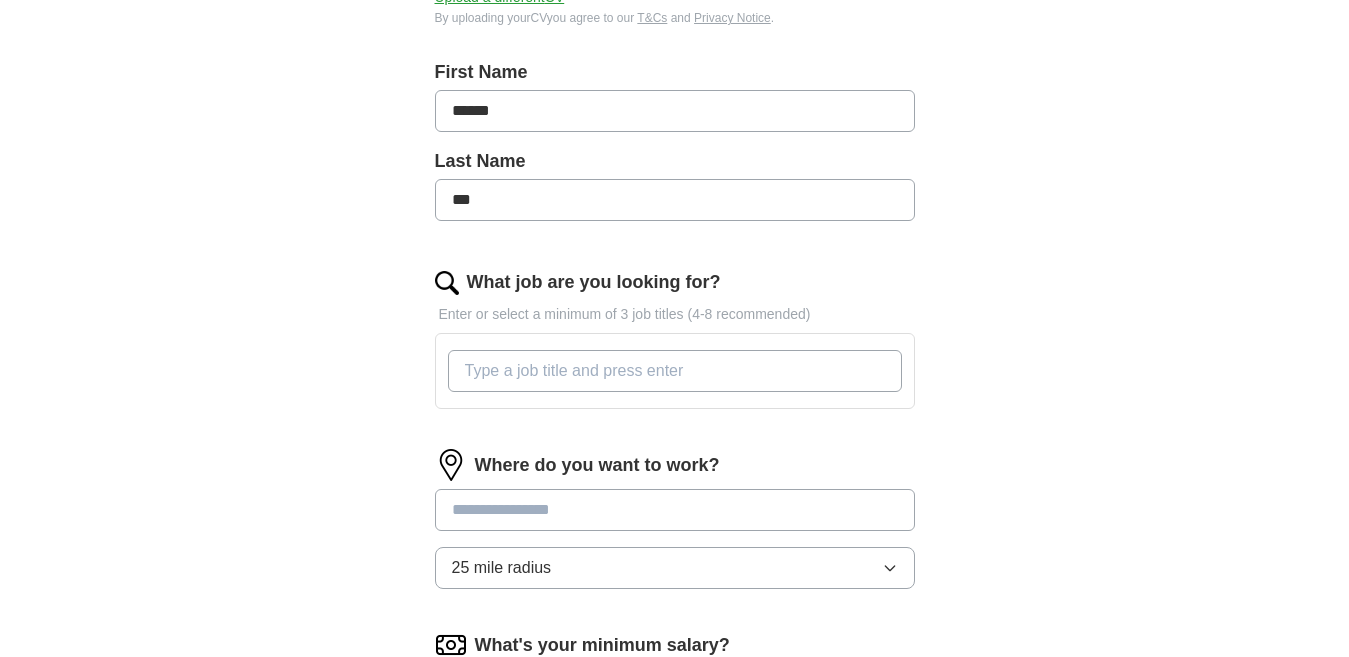 click on "What job are you looking for?" at bounding box center (675, 371) 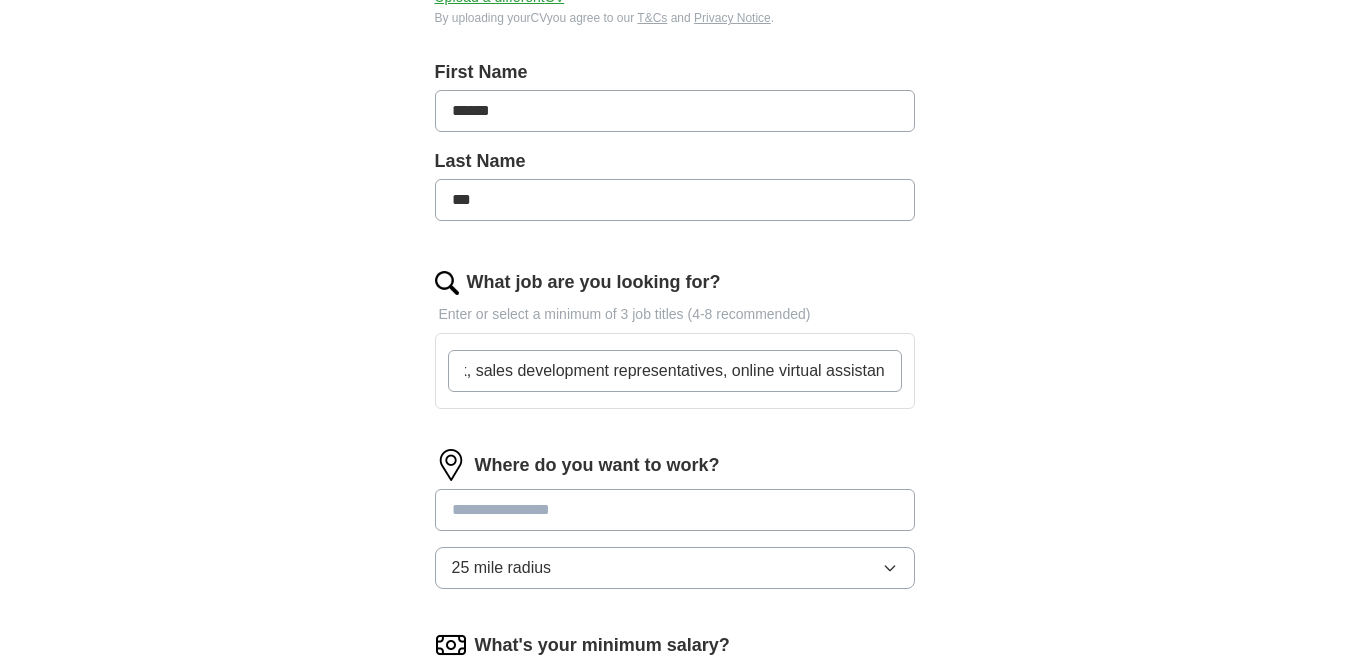 scroll, scrollTop: 0, scrollLeft: 290, axis: horizontal 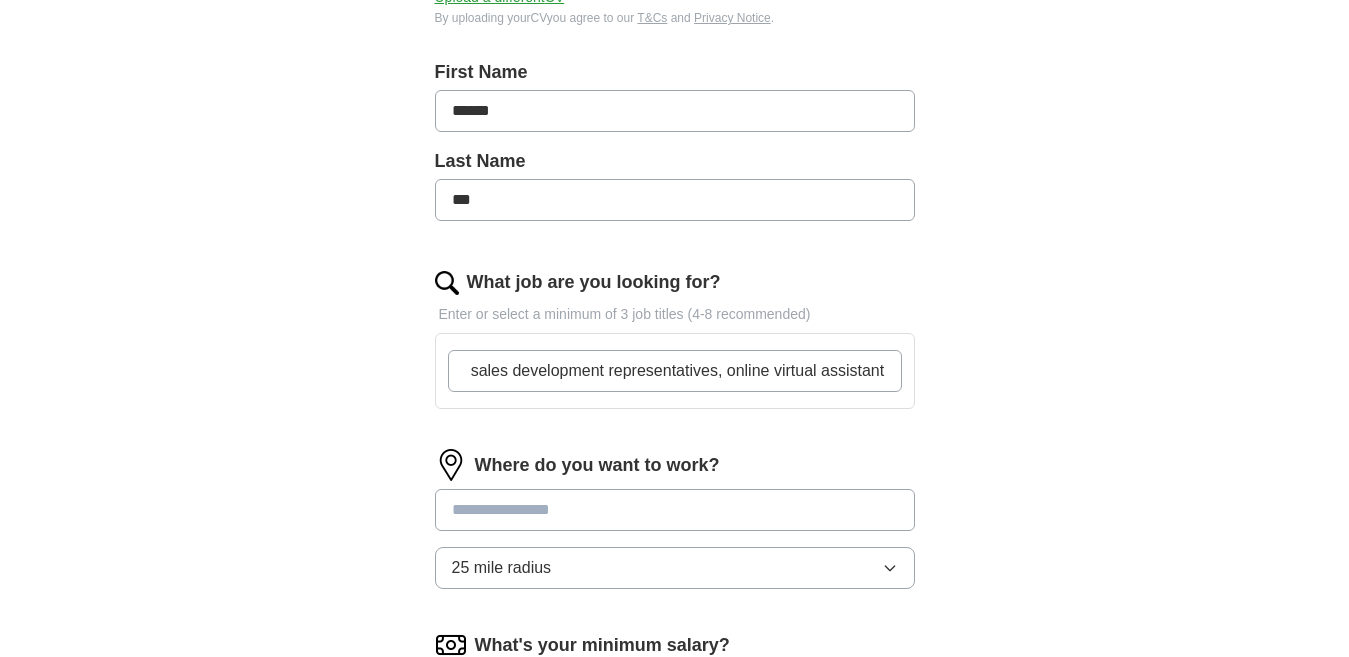 type on "Customer service agent, data entry clerk, sales development representatives, online virtual assistant" 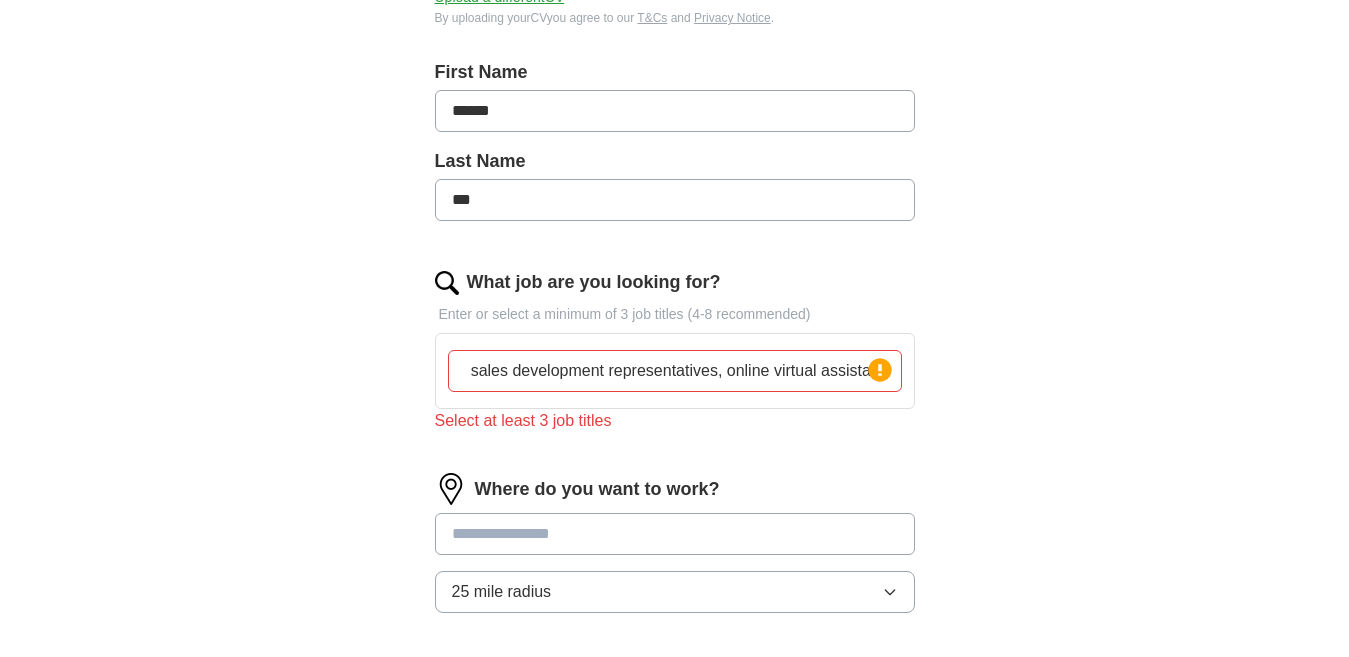 click at bounding box center [675, 534] 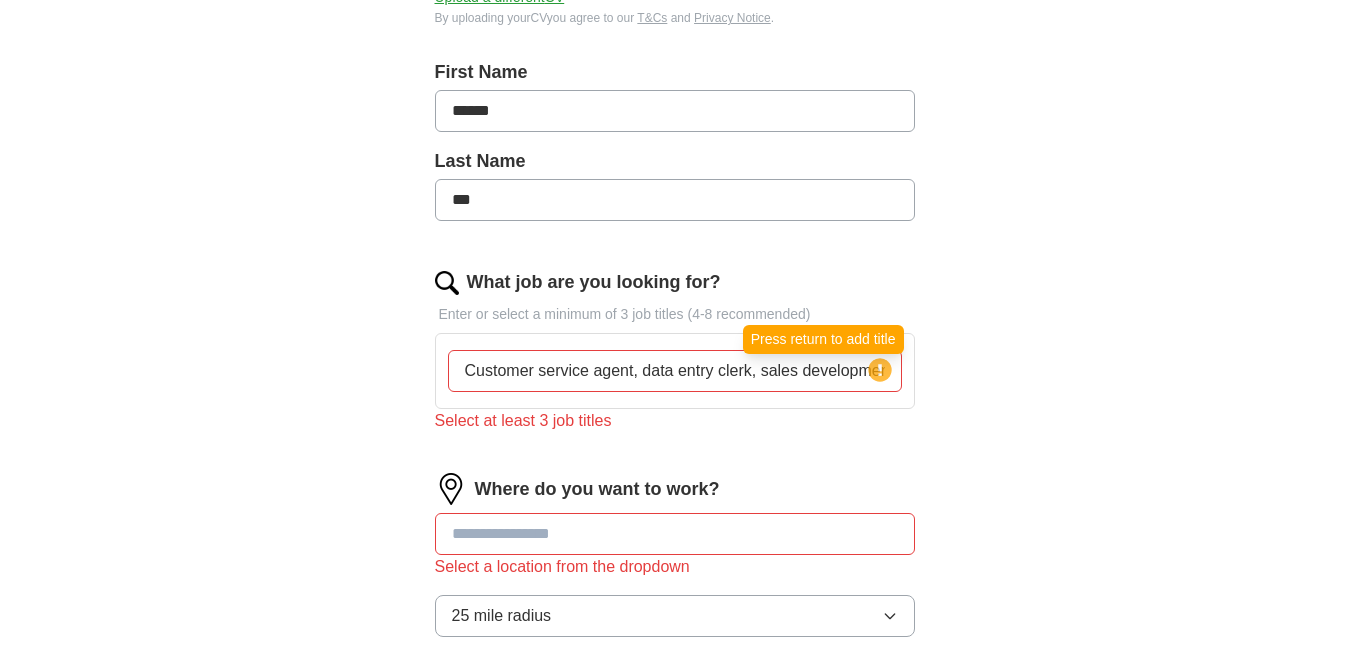 click 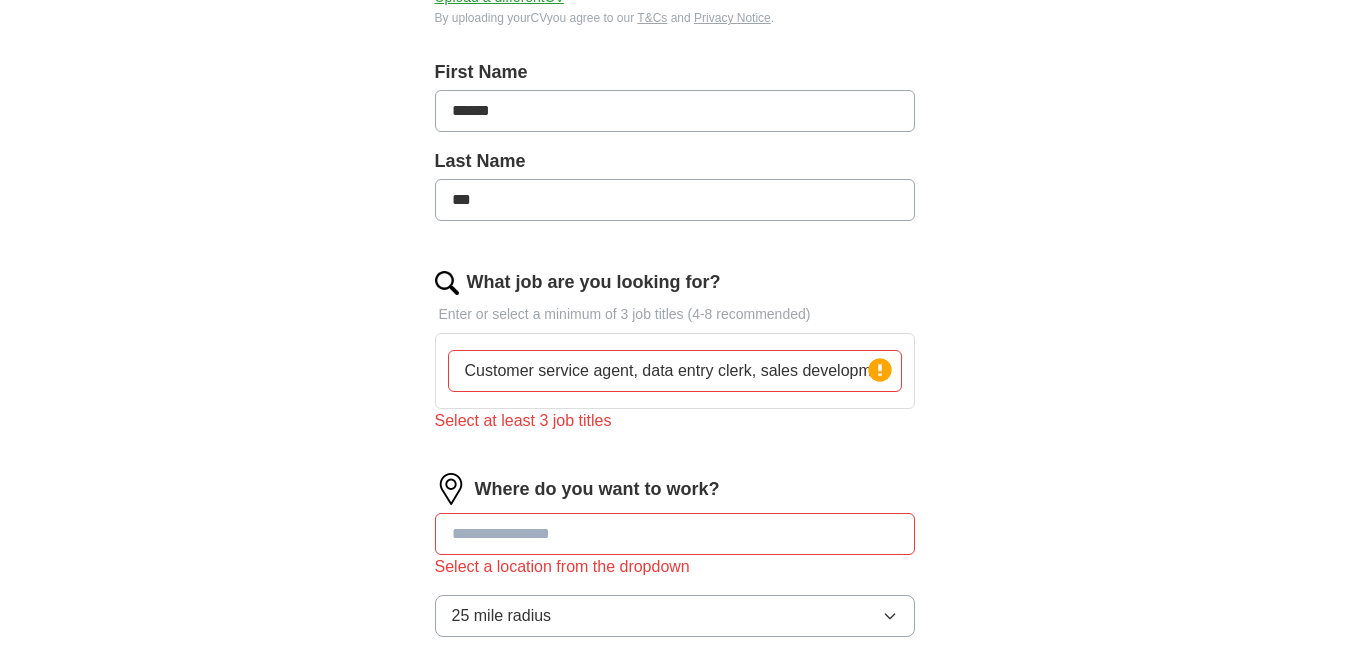 click at bounding box center (675, 534) 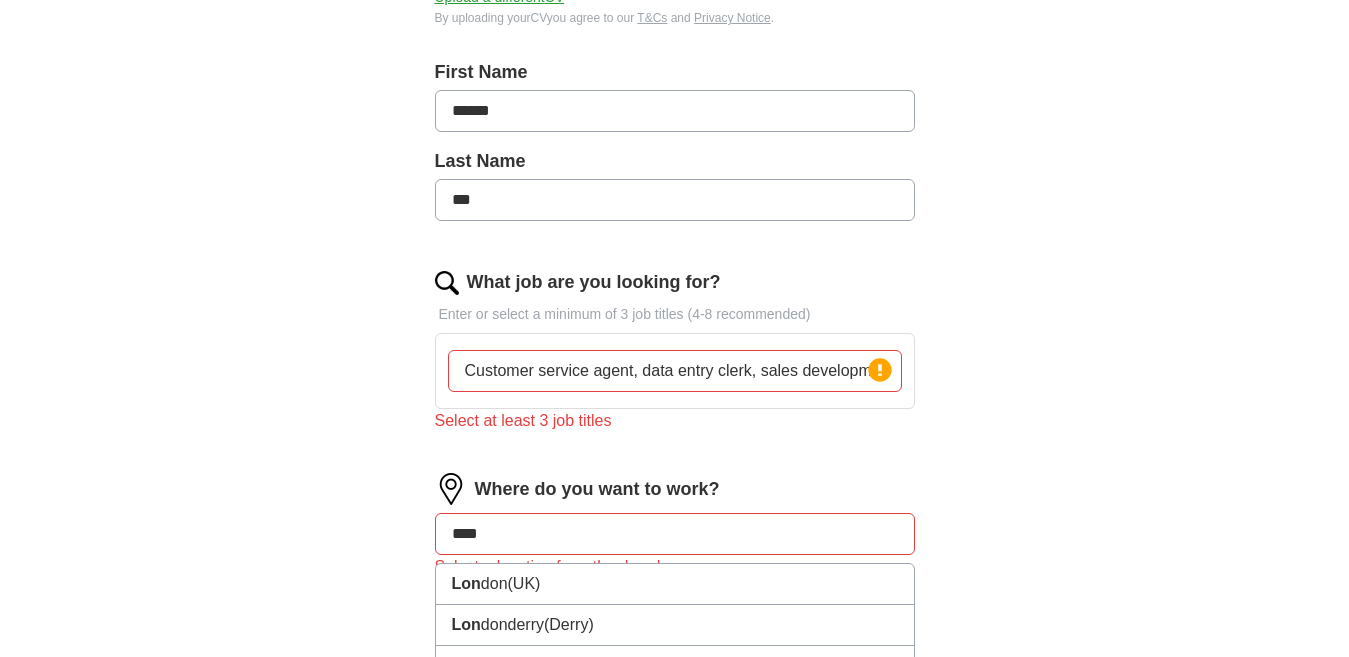 type on "*****" 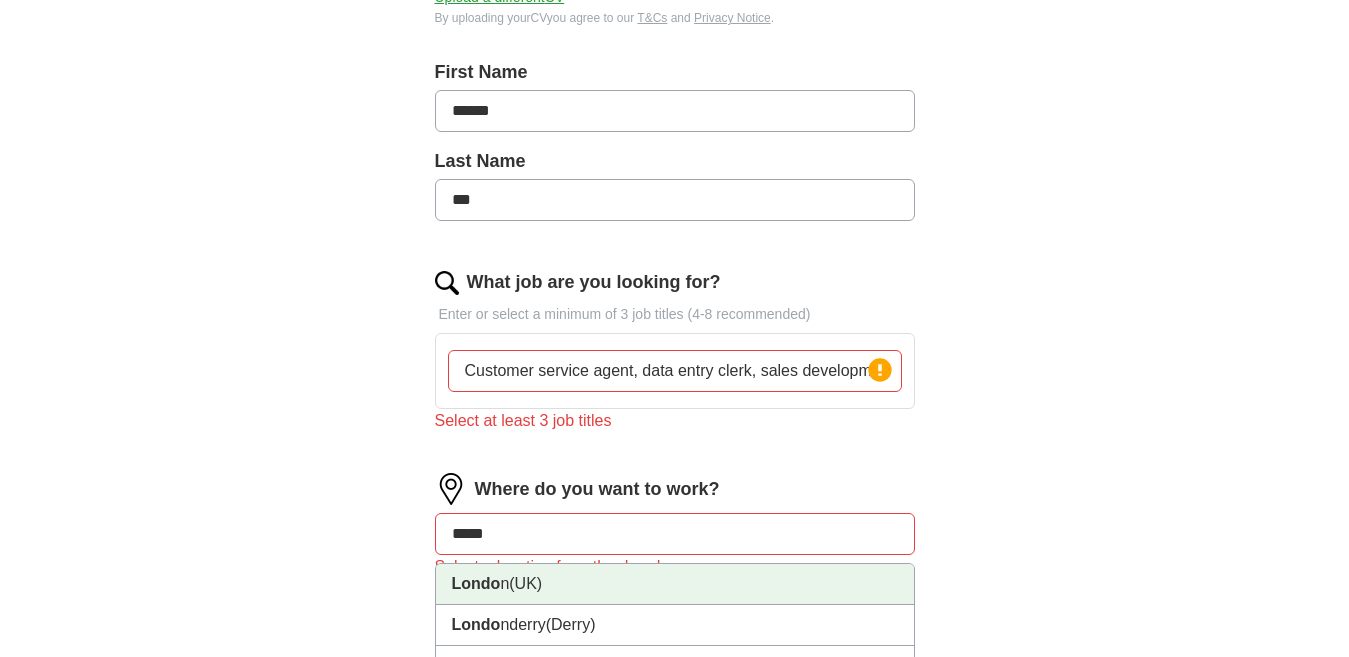 click on "(UK)" at bounding box center [525, 583] 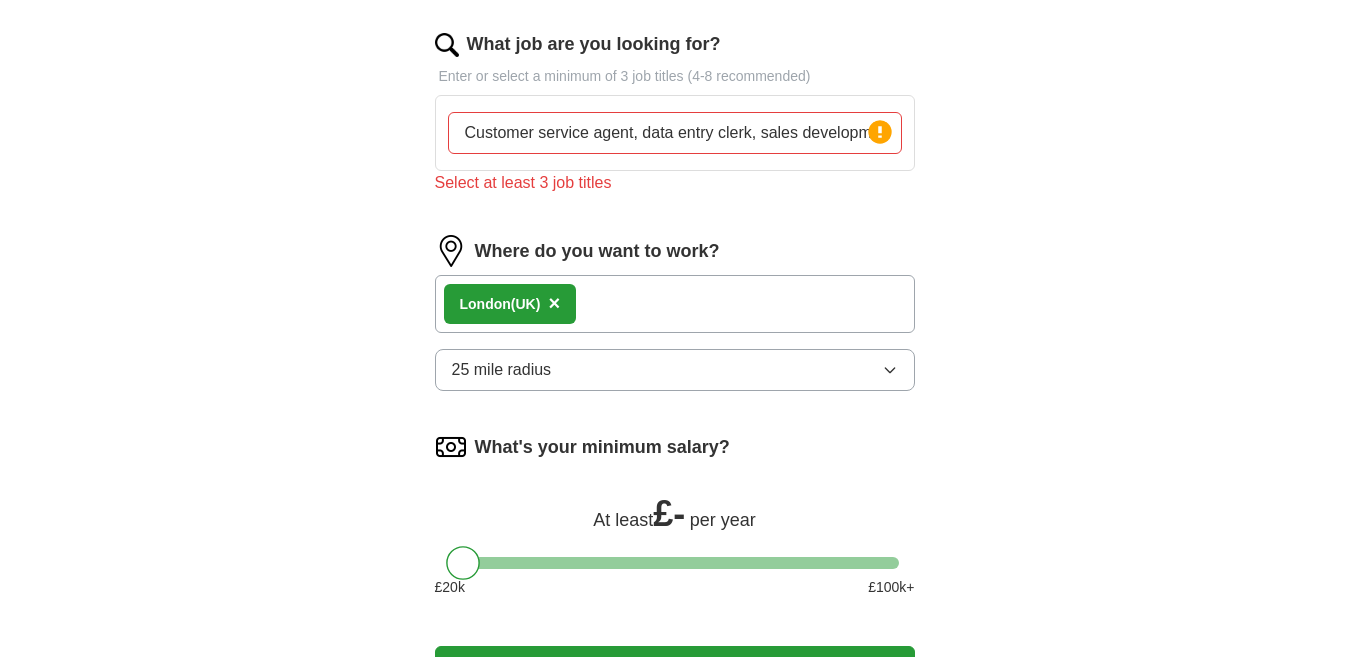 scroll, scrollTop: 643, scrollLeft: 0, axis: vertical 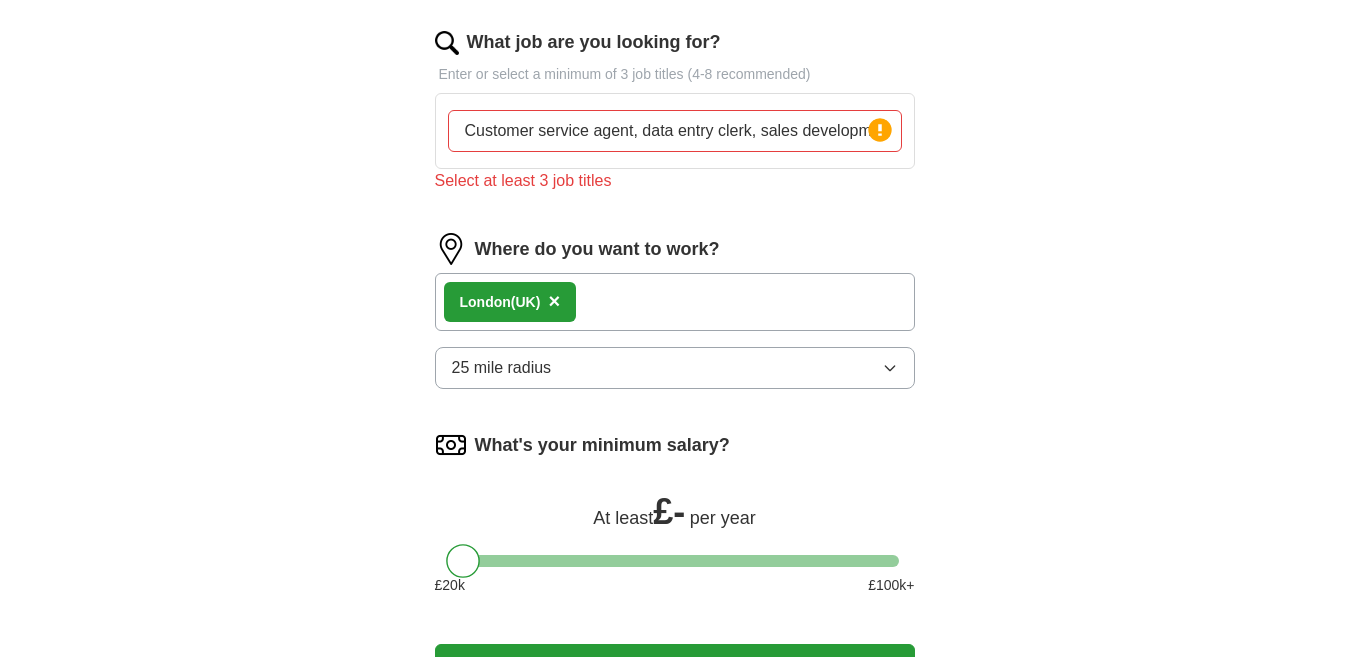 click on "[CITY]  ([COUNTRY]) ×" at bounding box center (675, 302) 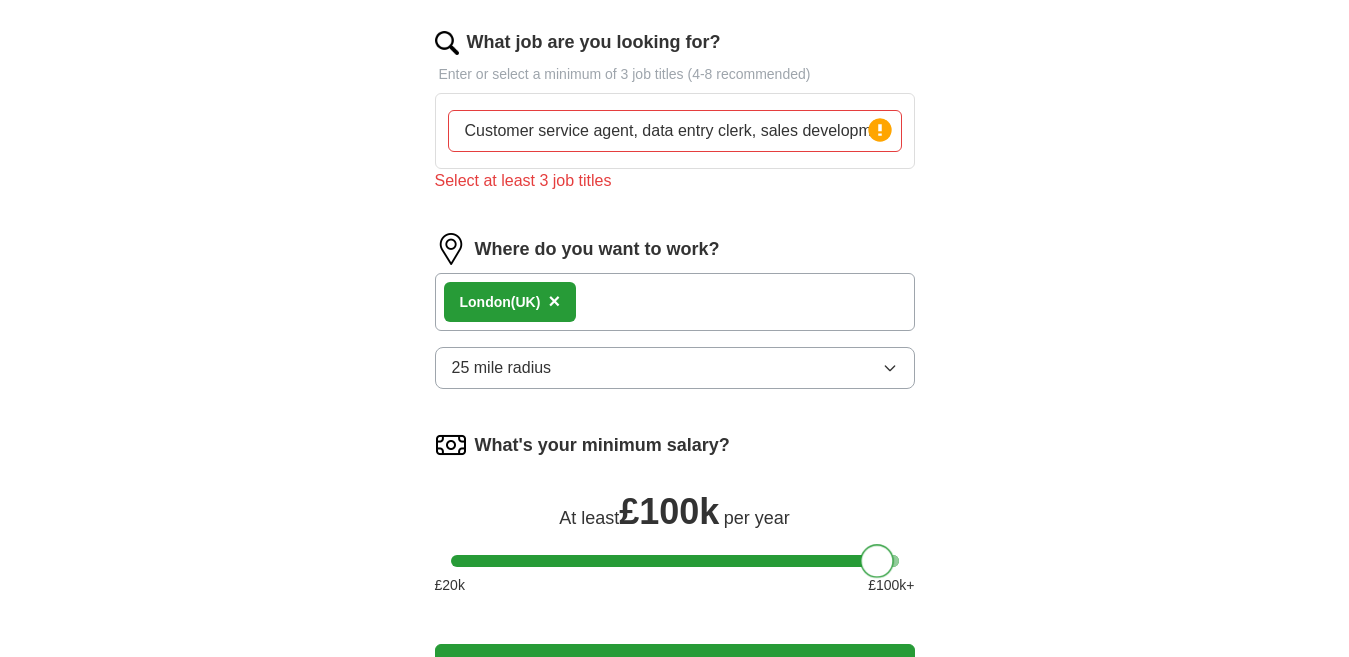 click at bounding box center (675, 561) 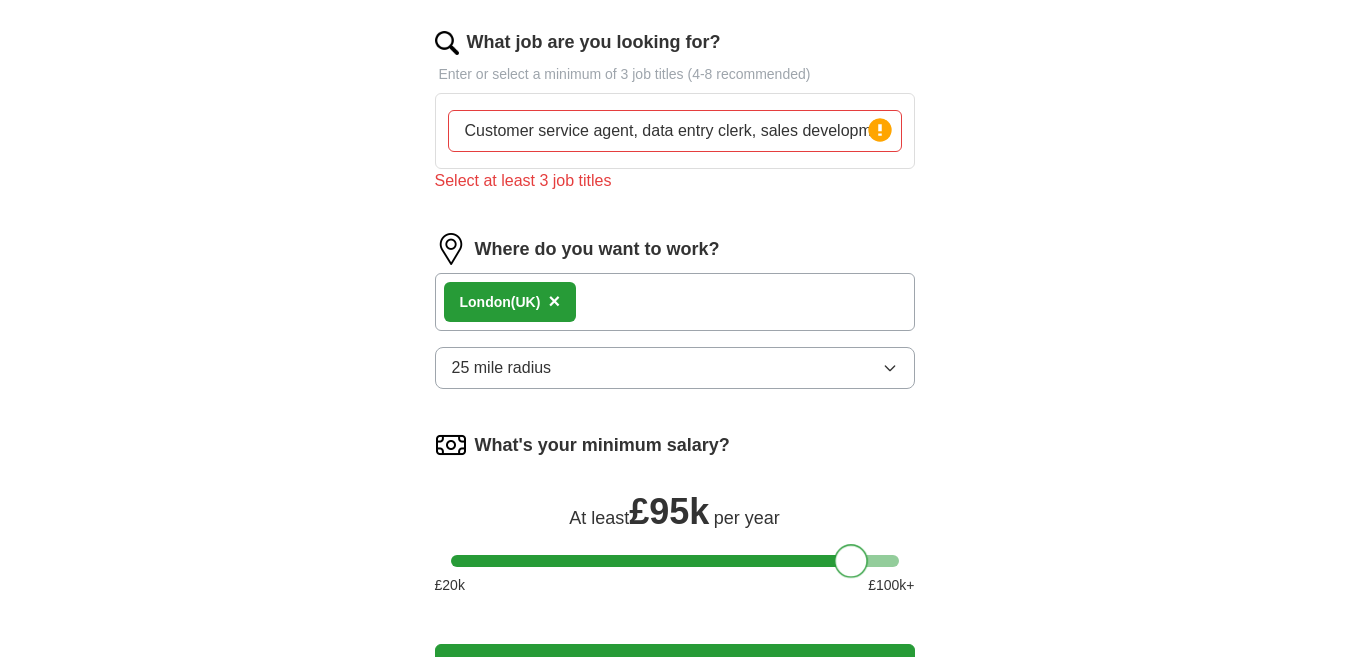 click at bounding box center (675, 561) 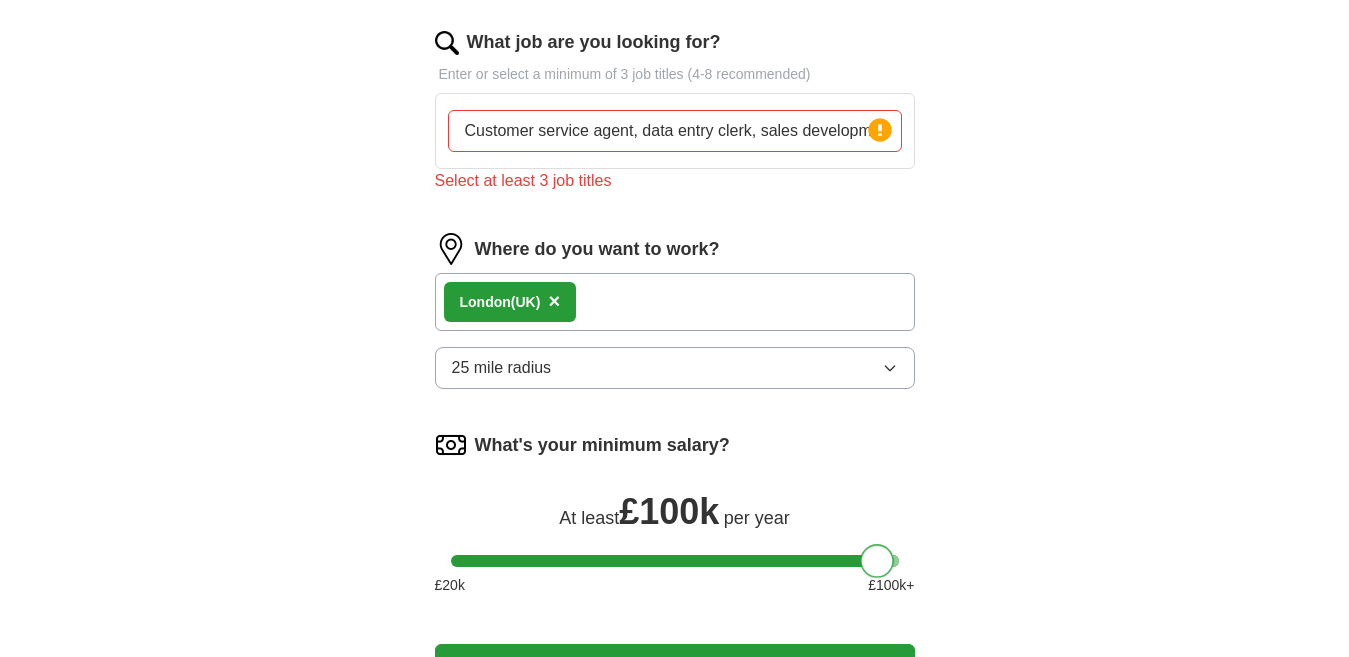 click at bounding box center (675, 561) 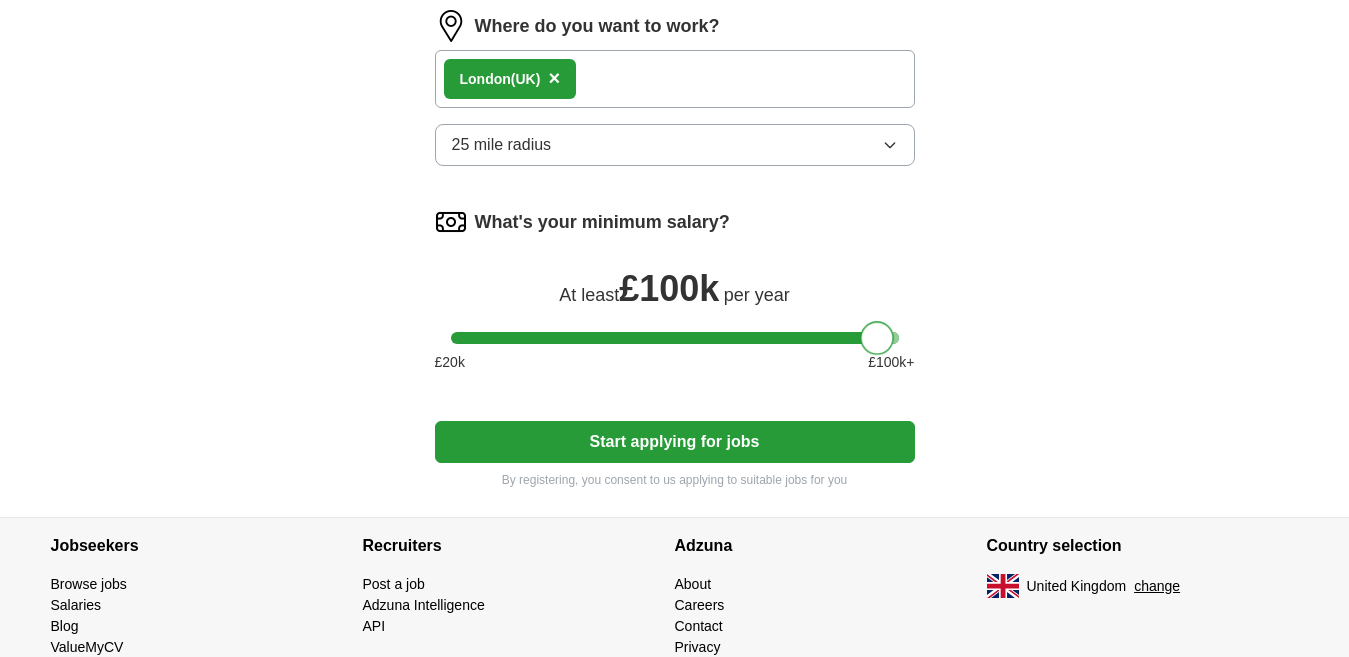 scroll, scrollTop: 883, scrollLeft: 0, axis: vertical 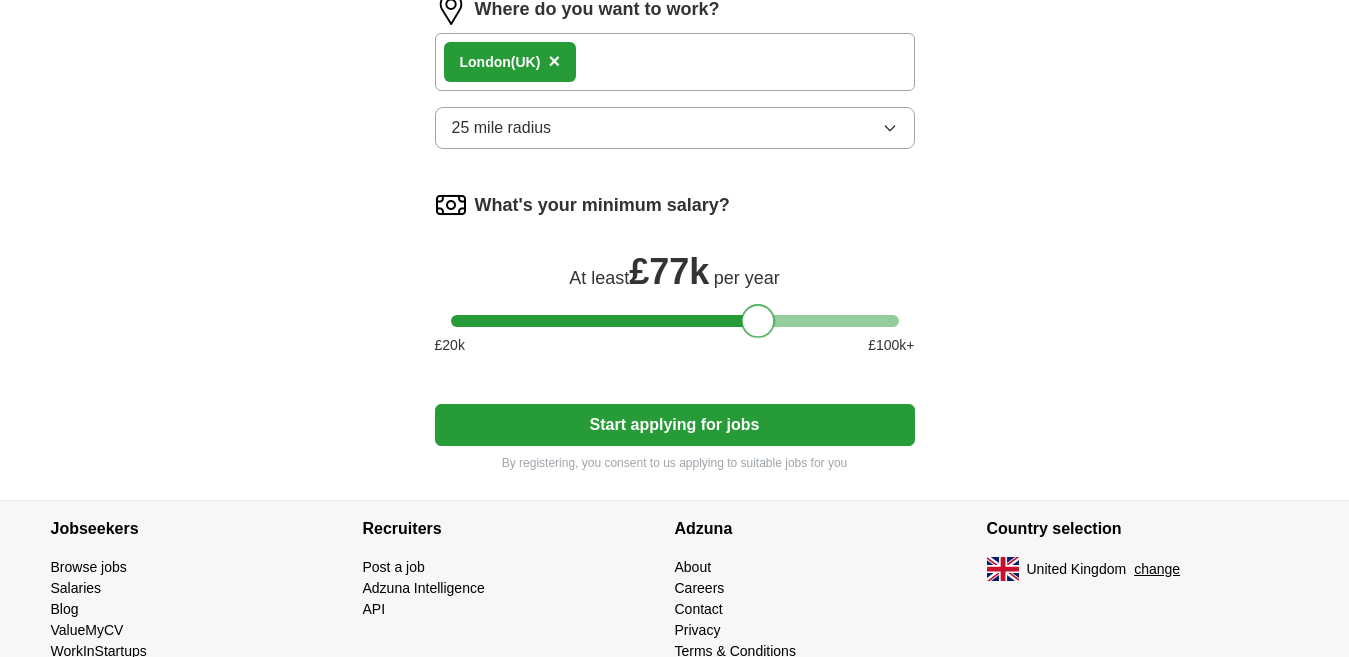 click at bounding box center (675, 321) 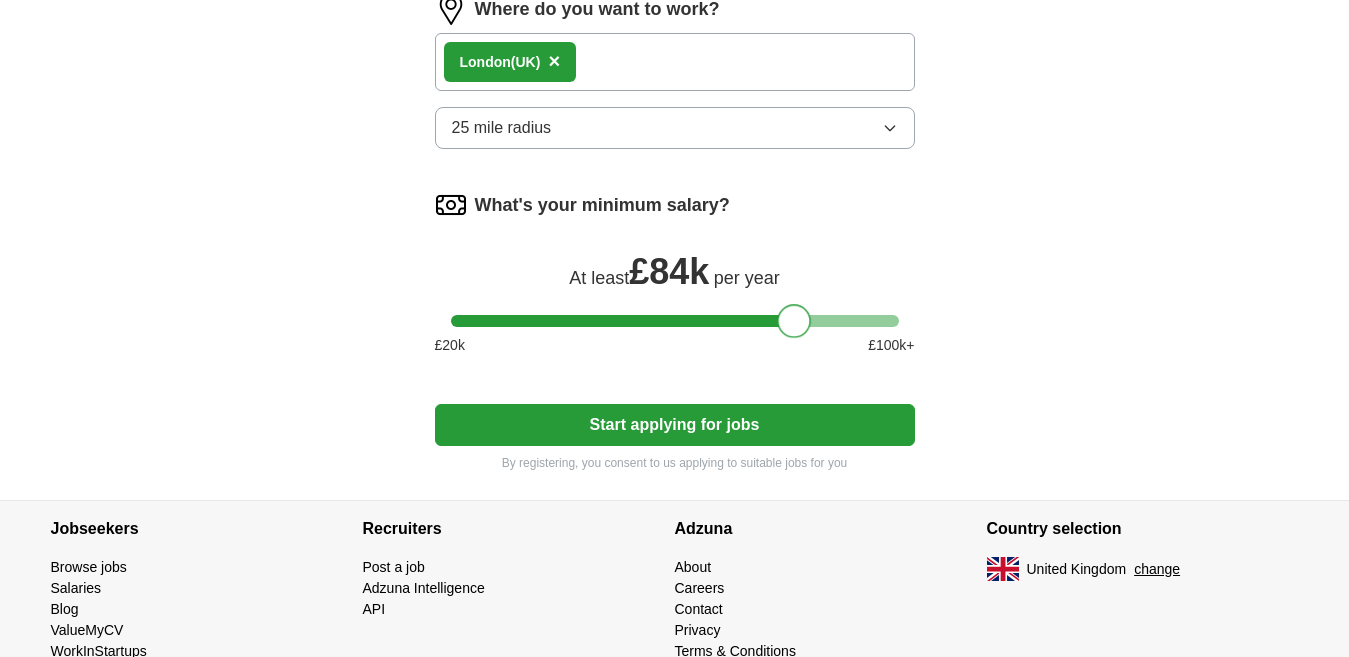 click at bounding box center (675, 321) 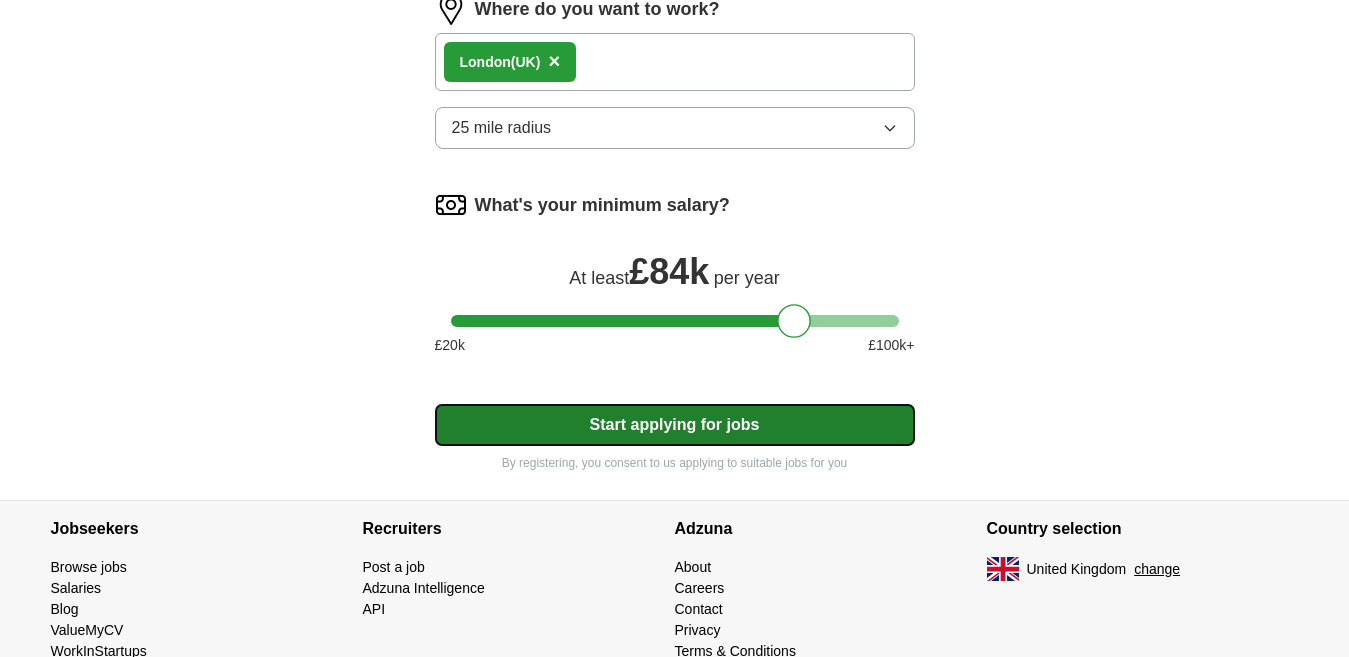 click on "Start applying for jobs" at bounding box center (675, 425) 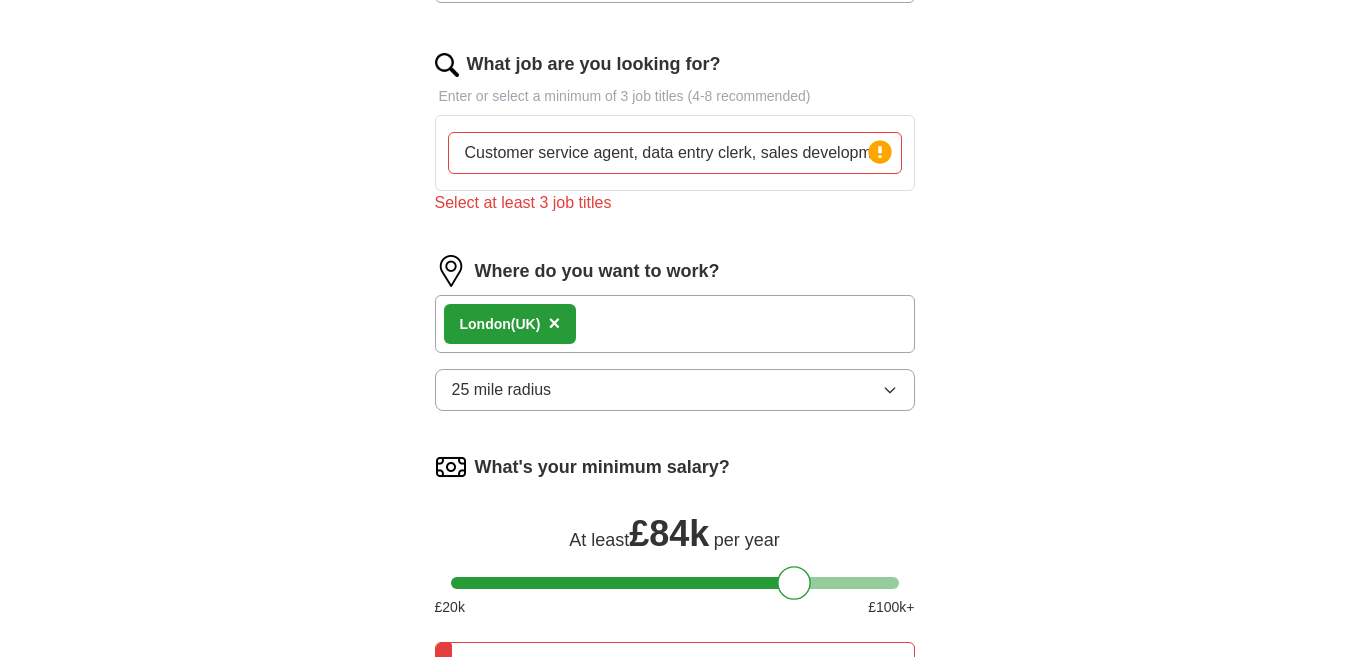 scroll, scrollTop: 602, scrollLeft: 0, axis: vertical 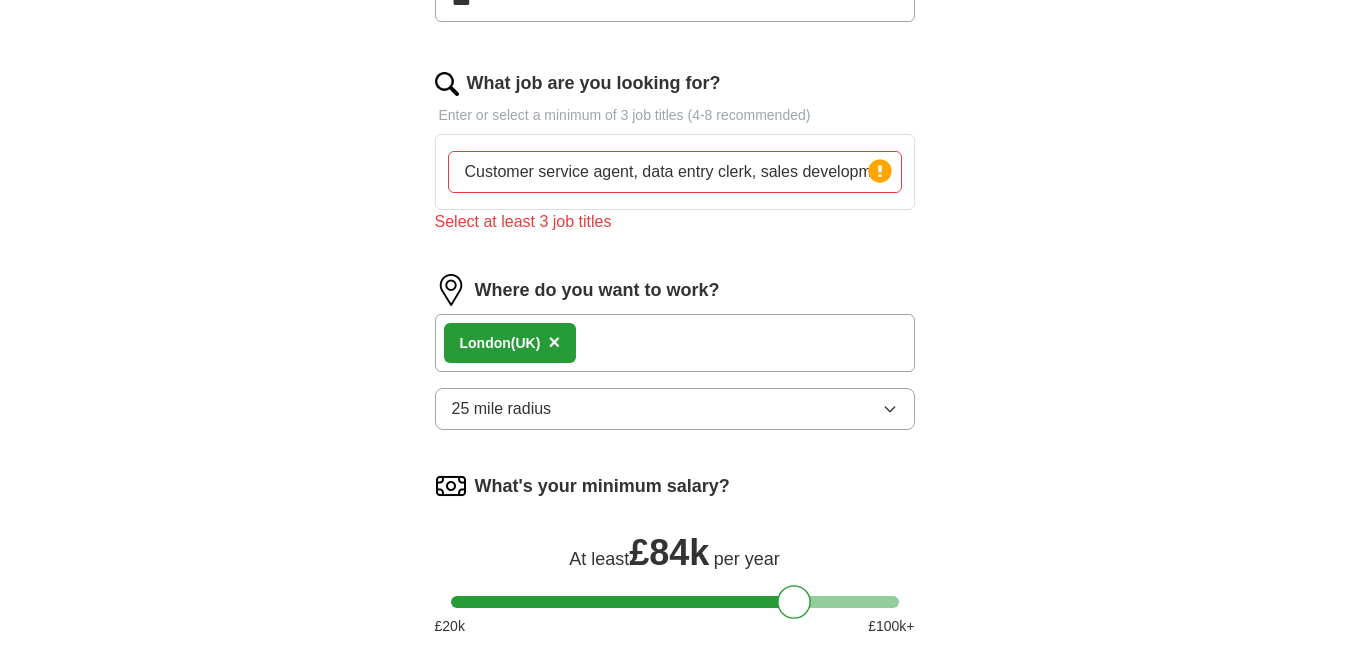 click on "Customer service agent, data entry clerk, sales development representatives, online virtual assistant" at bounding box center (675, 172) 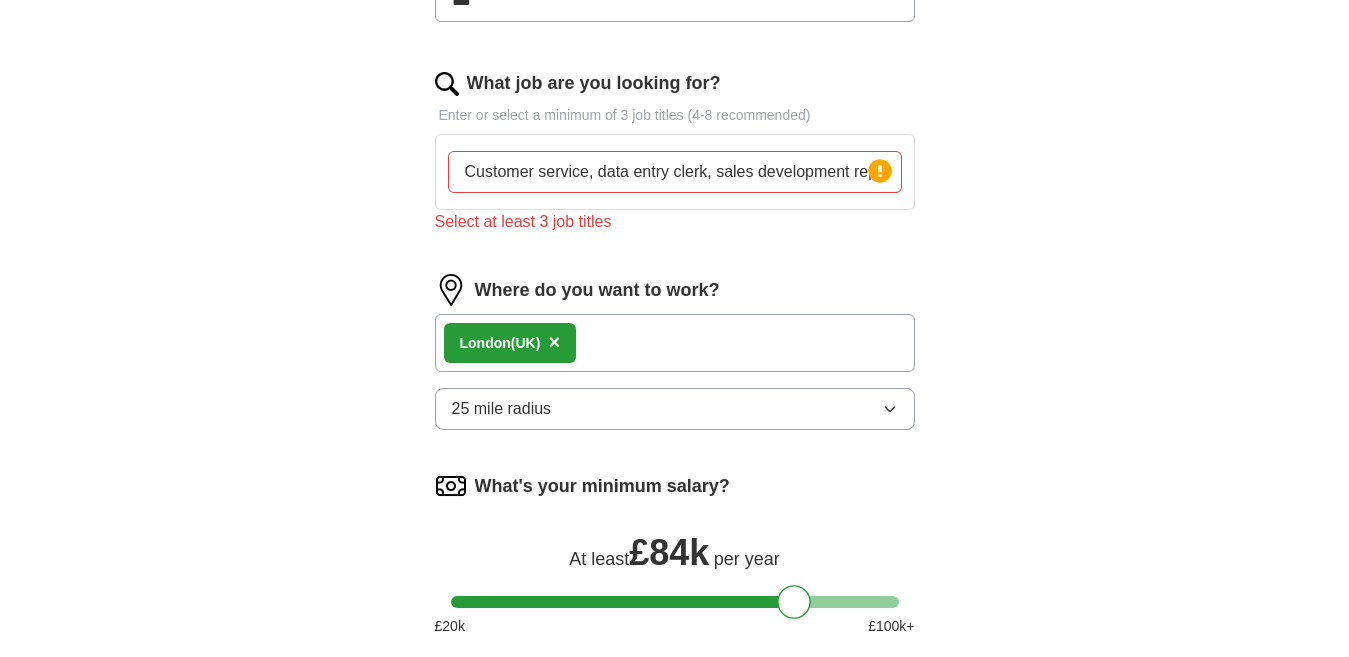 click on "Customer service, data entry clerk, sales development representatives, online virtual assistant" at bounding box center [675, 172] 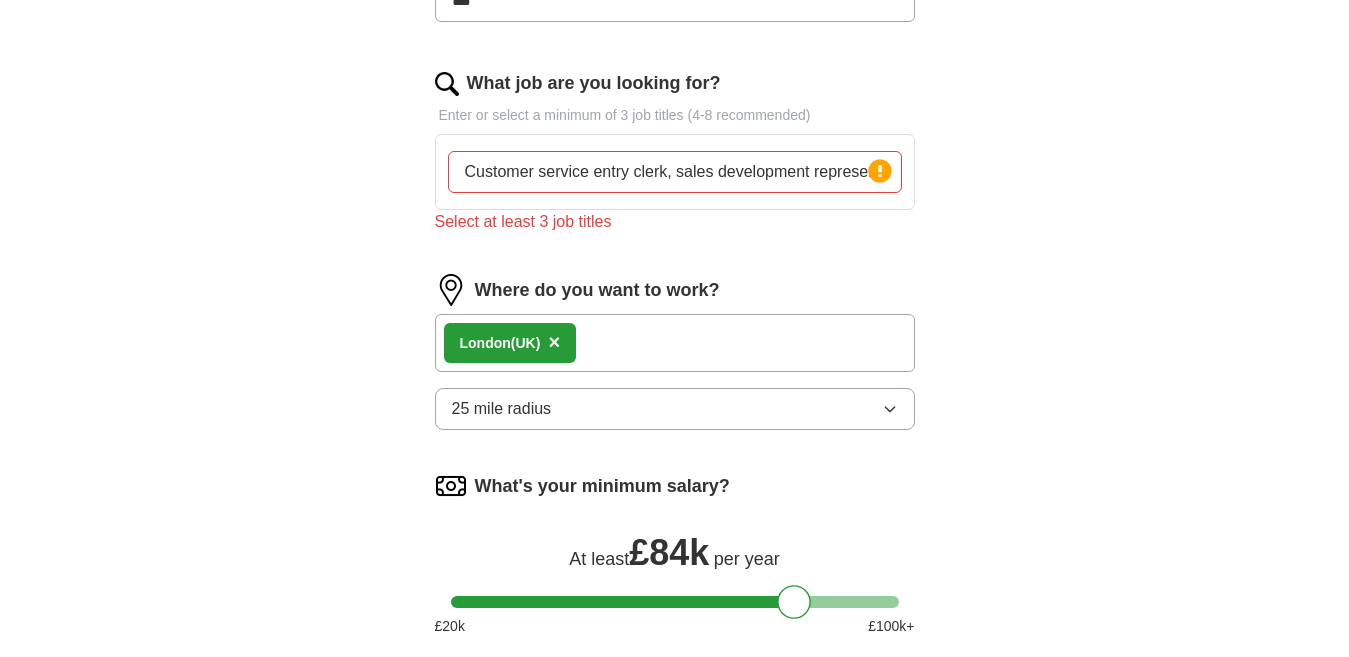 click on "Customer service entry clerk, sales development representatives, online virtual assistant" at bounding box center [675, 172] 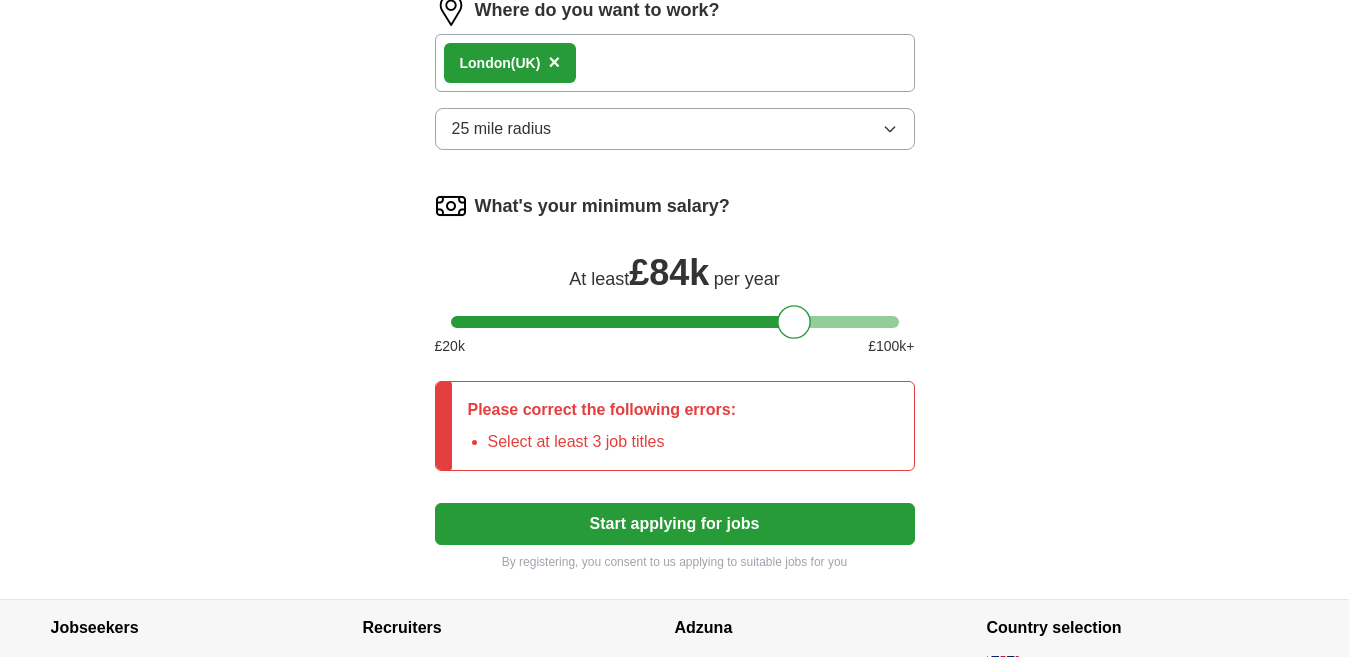 scroll, scrollTop: 976, scrollLeft: 0, axis: vertical 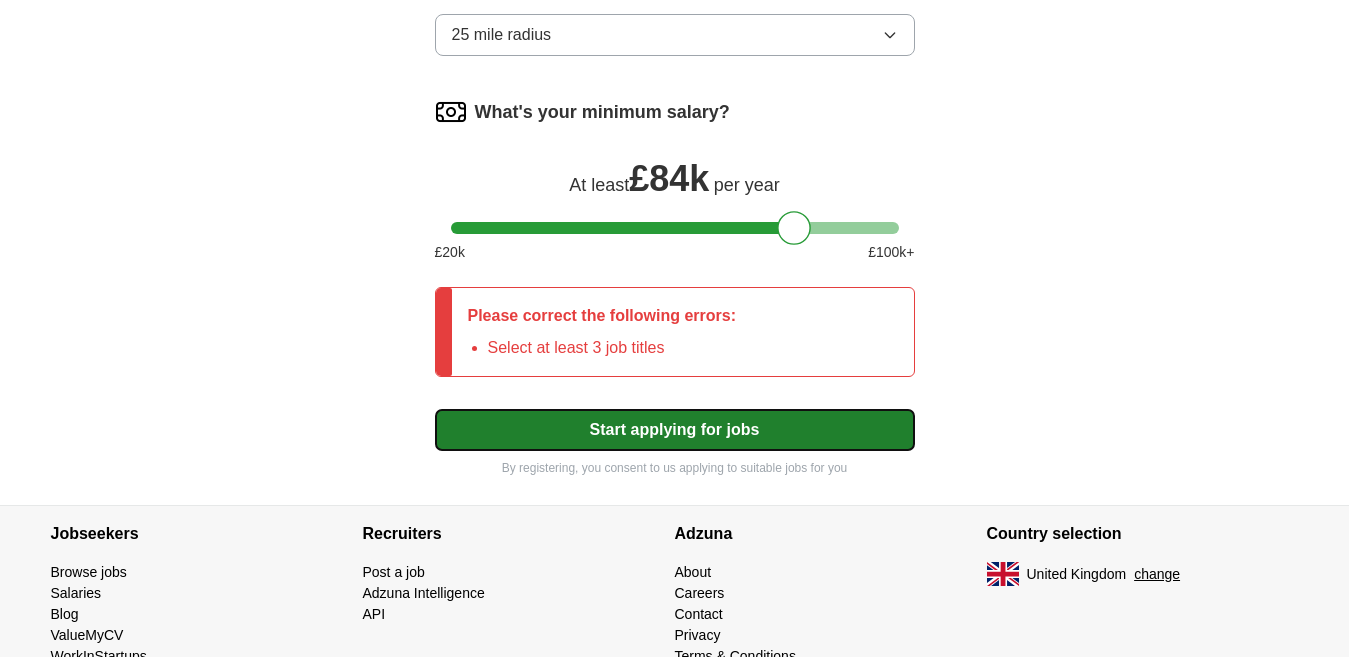 click on "Start applying for jobs" at bounding box center [675, 430] 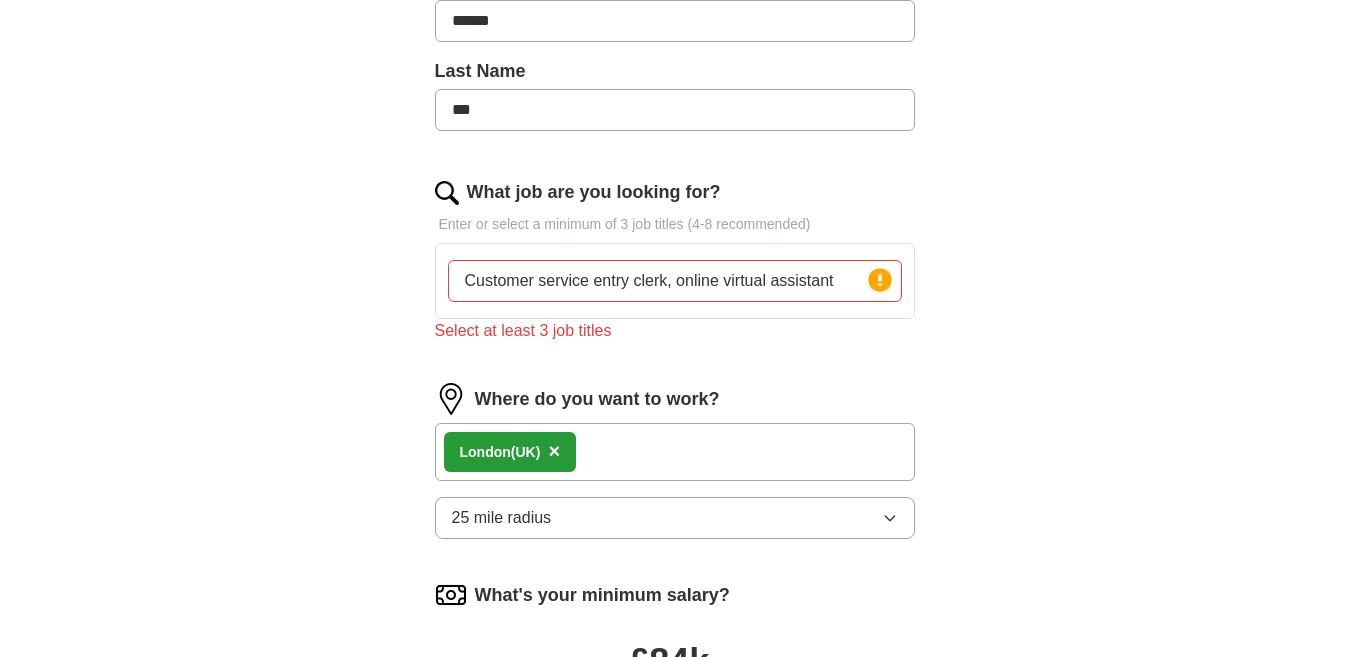 scroll, scrollTop: 490, scrollLeft: 0, axis: vertical 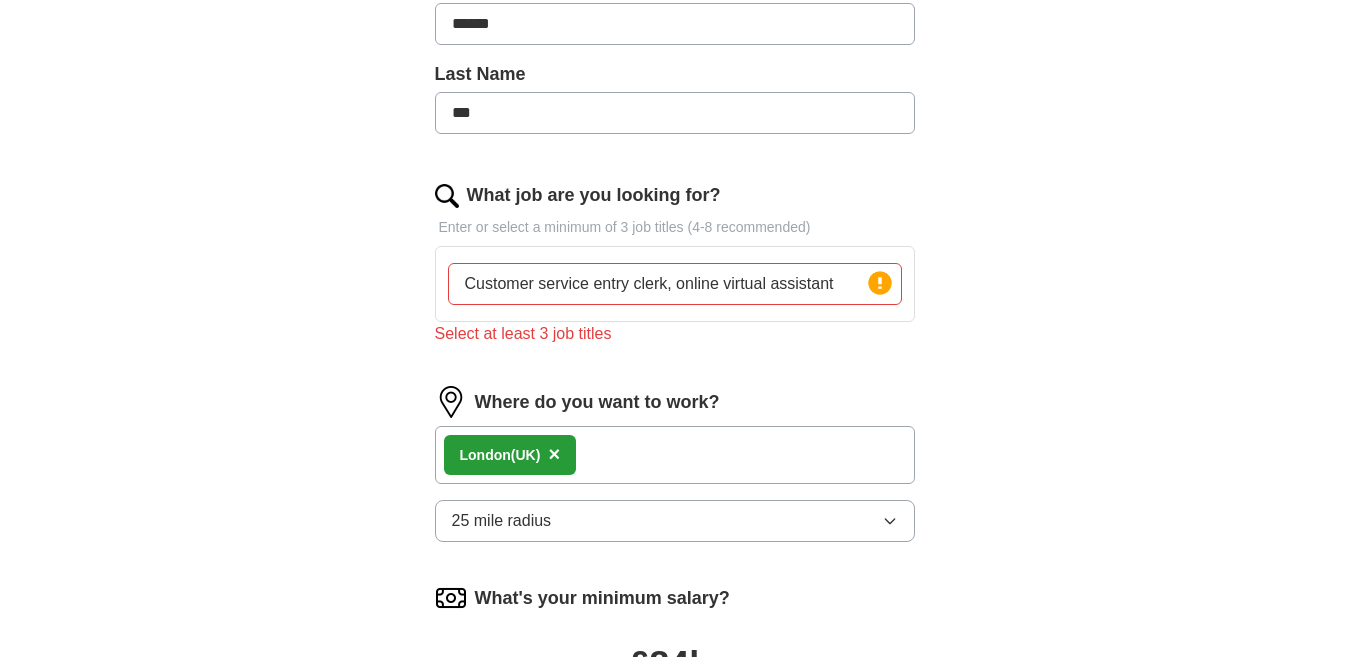 click on "Customer service entry clerk, online virtual assistant" at bounding box center [675, 284] 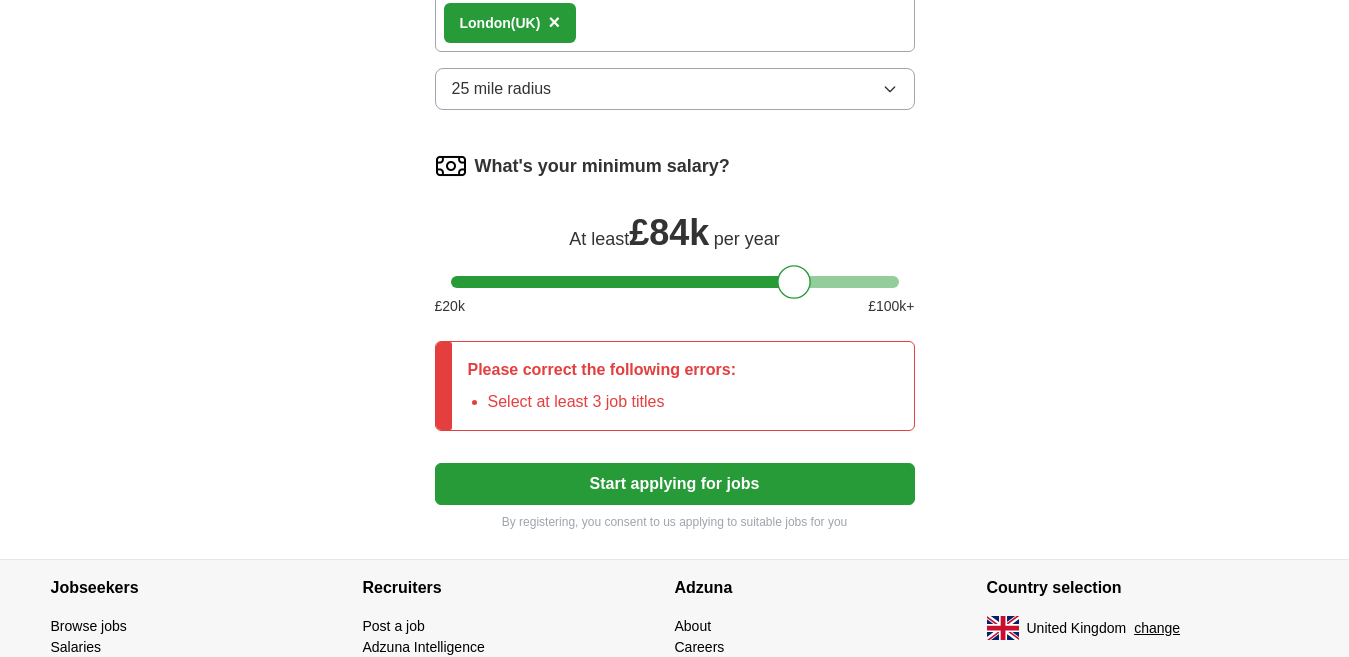 scroll, scrollTop: 946, scrollLeft: 0, axis: vertical 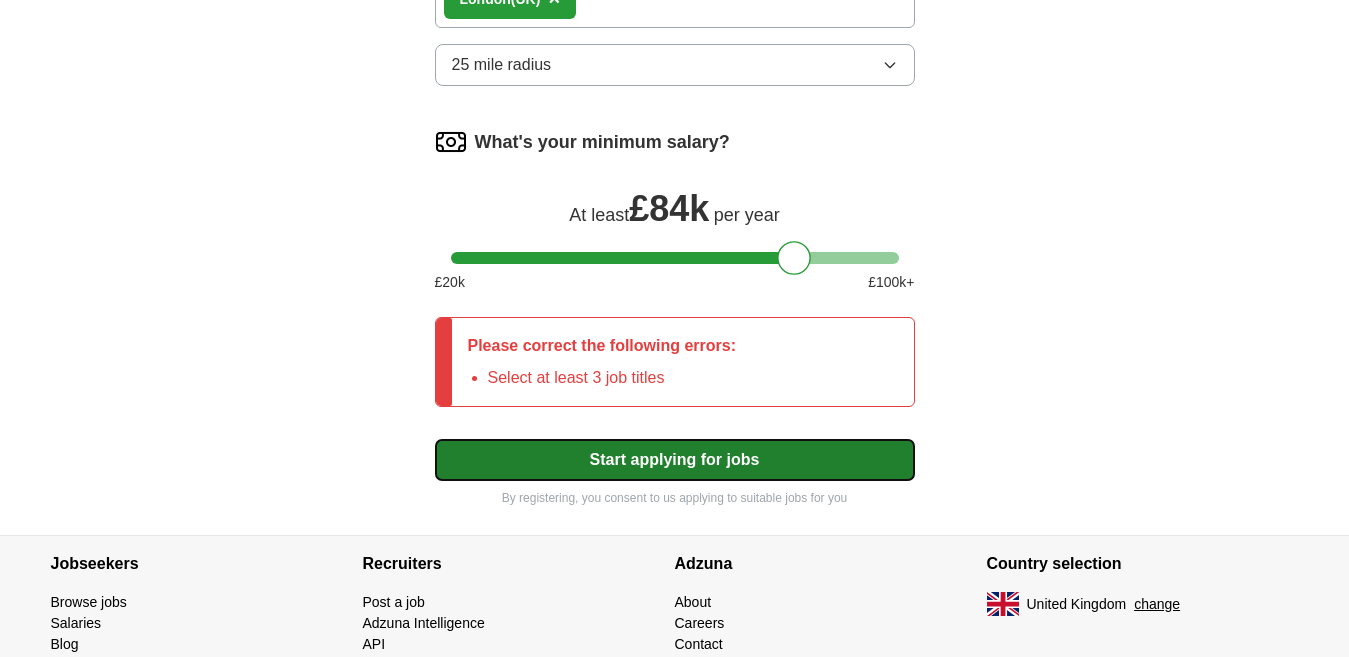 click on "Start applying for jobs" at bounding box center (675, 460) 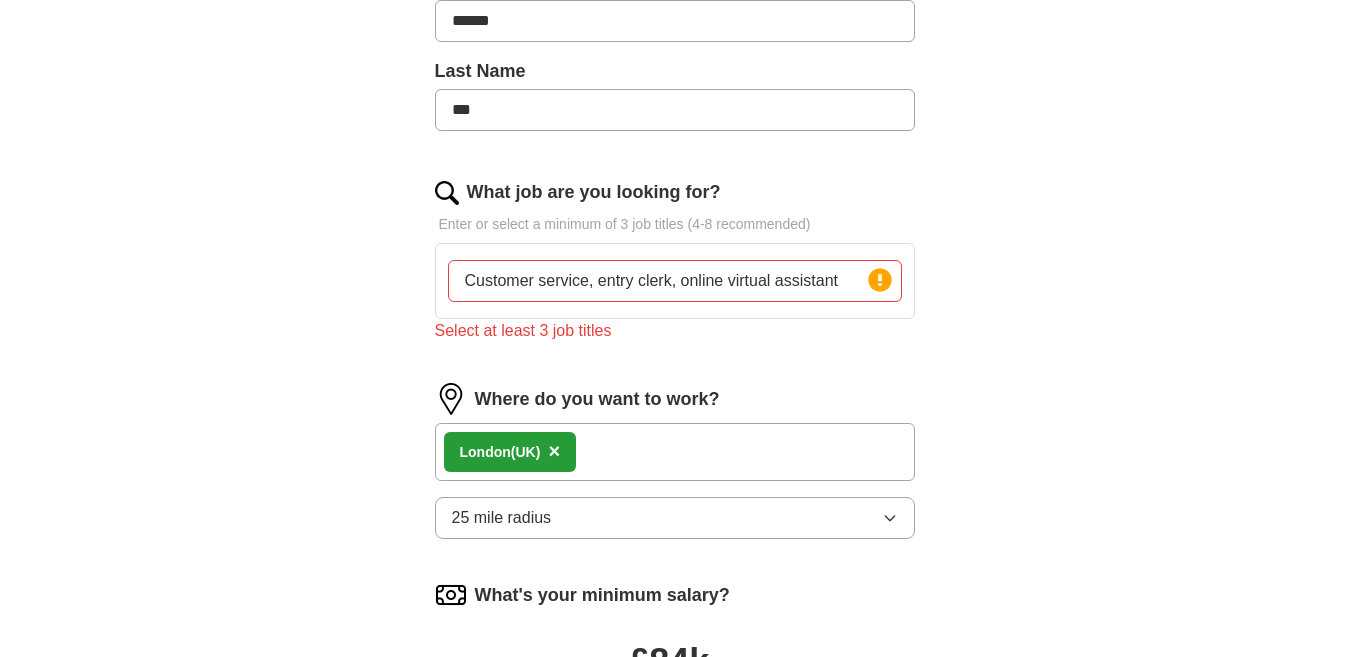 scroll, scrollTop: 487, scrollLeft: 0, axis: vertical 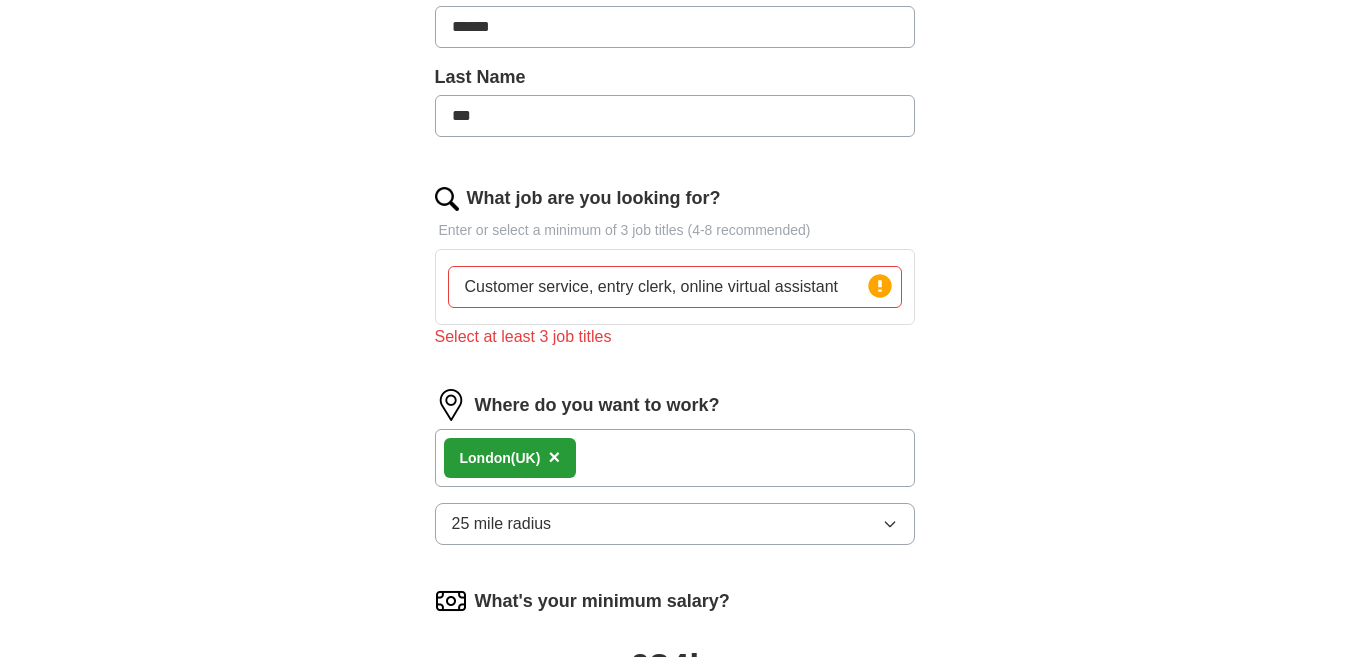 click on "Customer service, entry clerk, online virtual assistant" at bounding box center (675, 287) 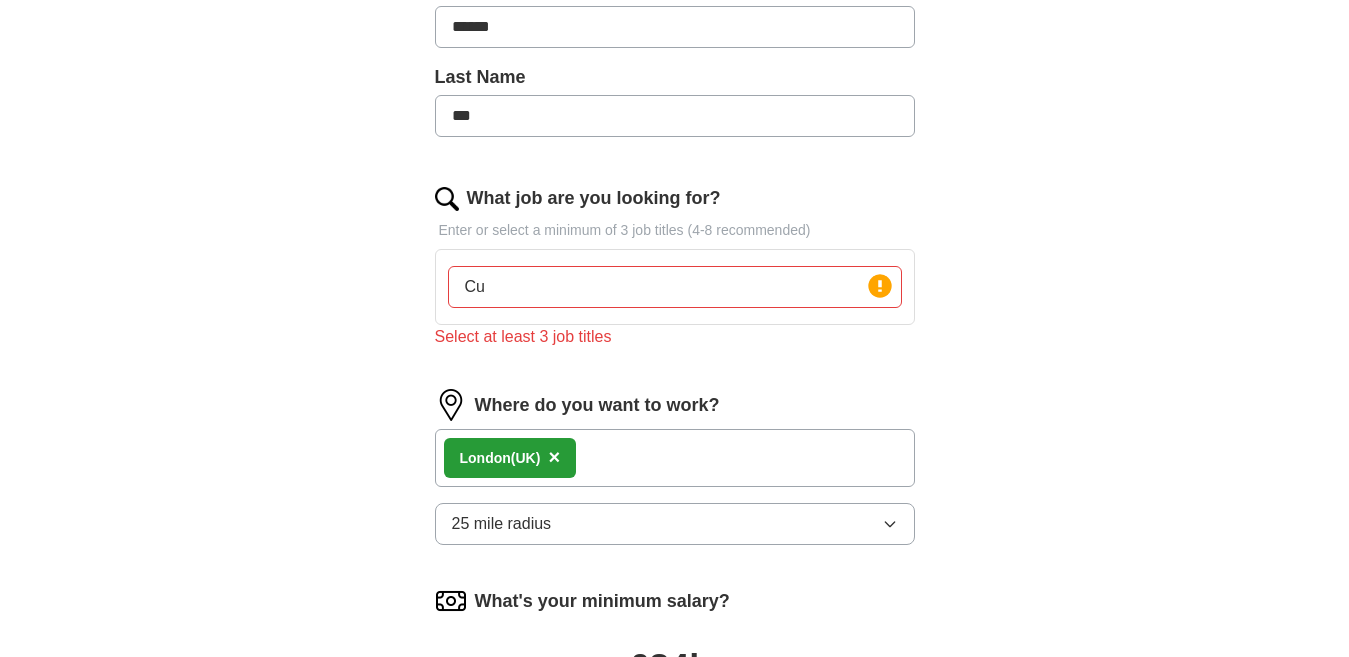 type on "C" 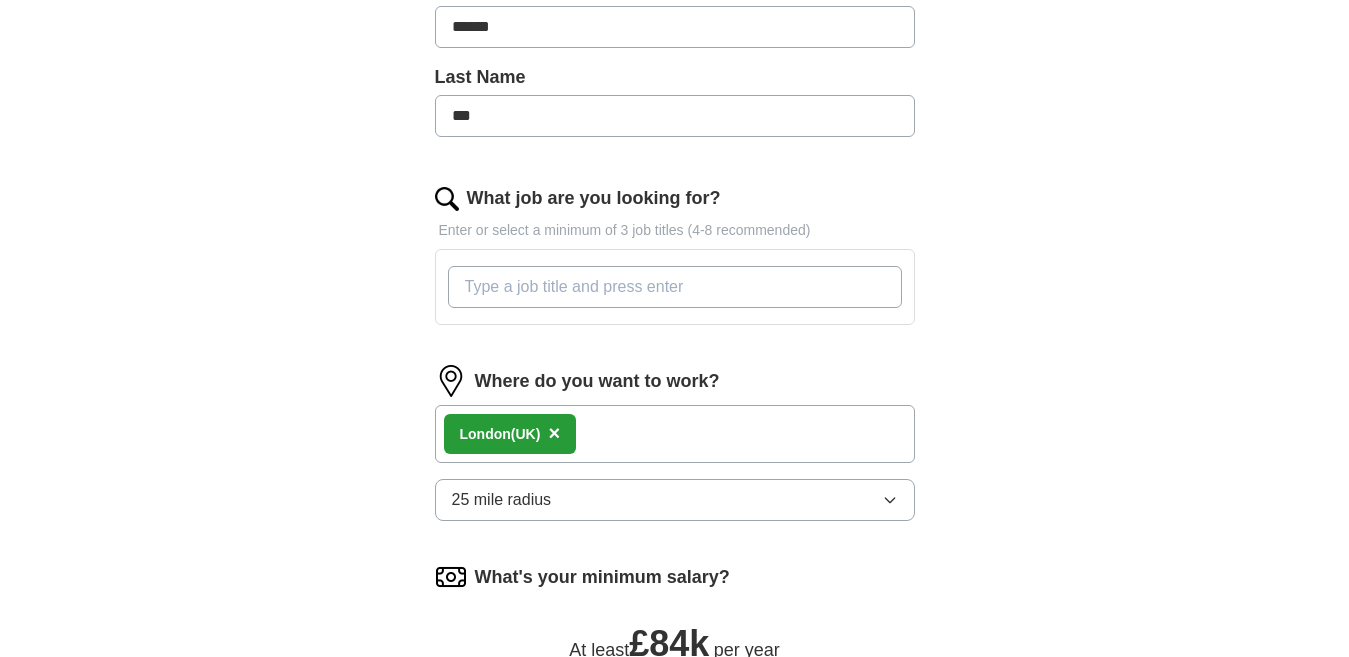 type on "c" 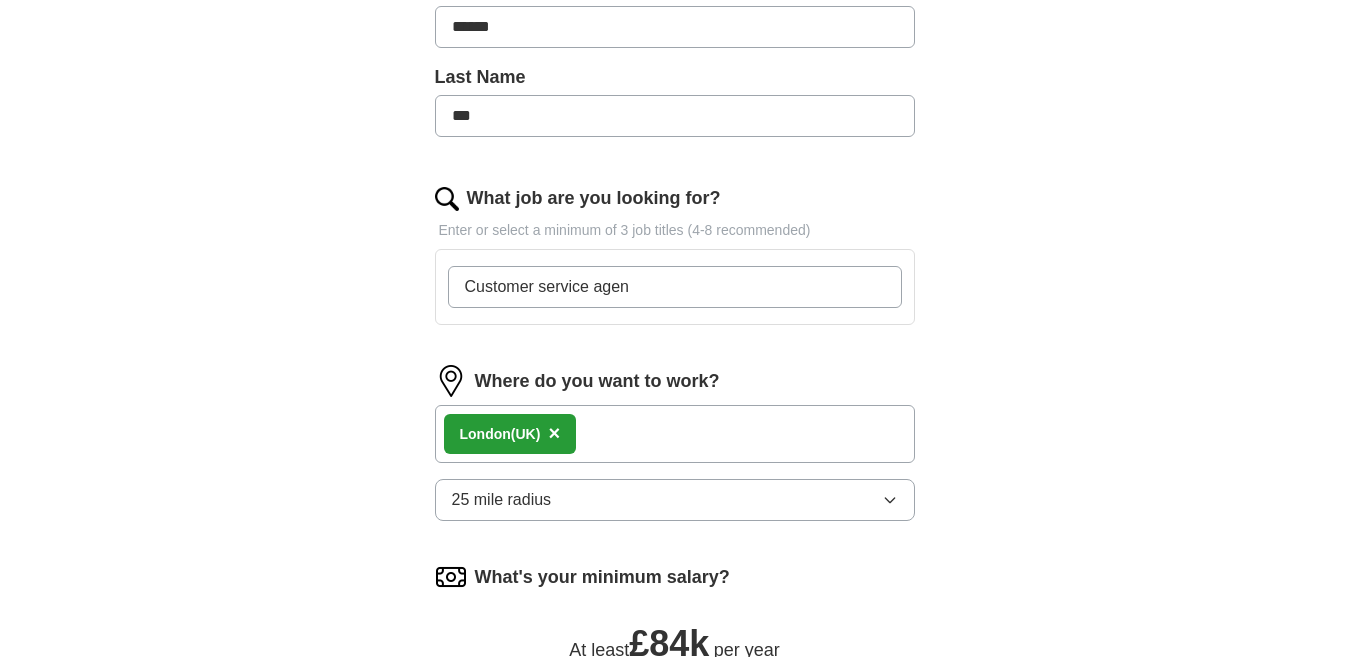 type on "Customer service agent" 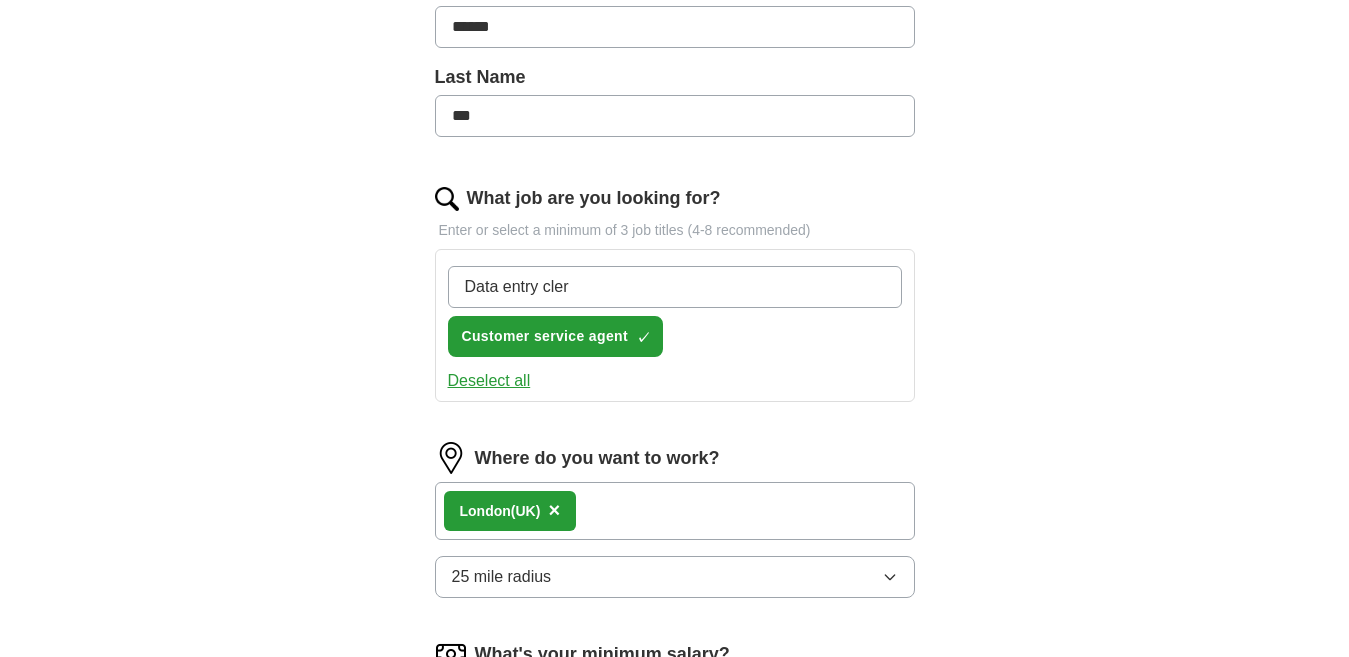 type on "Data entry clerk" 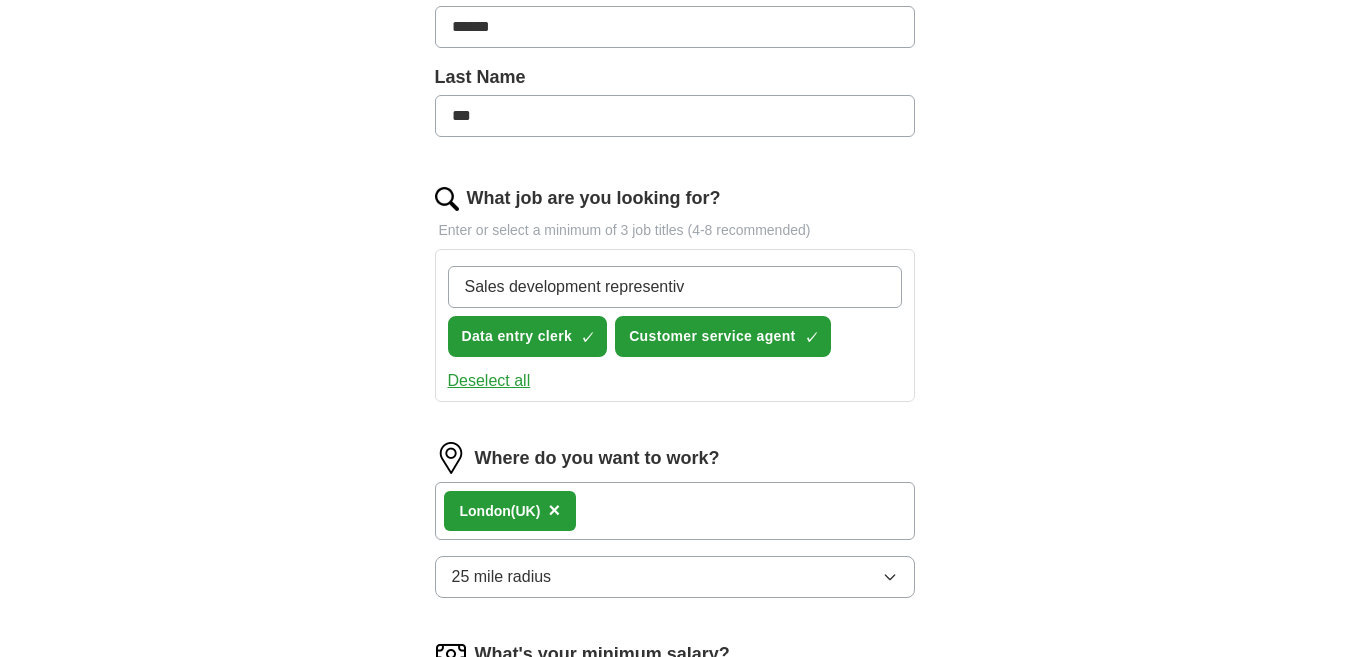 type on "Sales development representative" 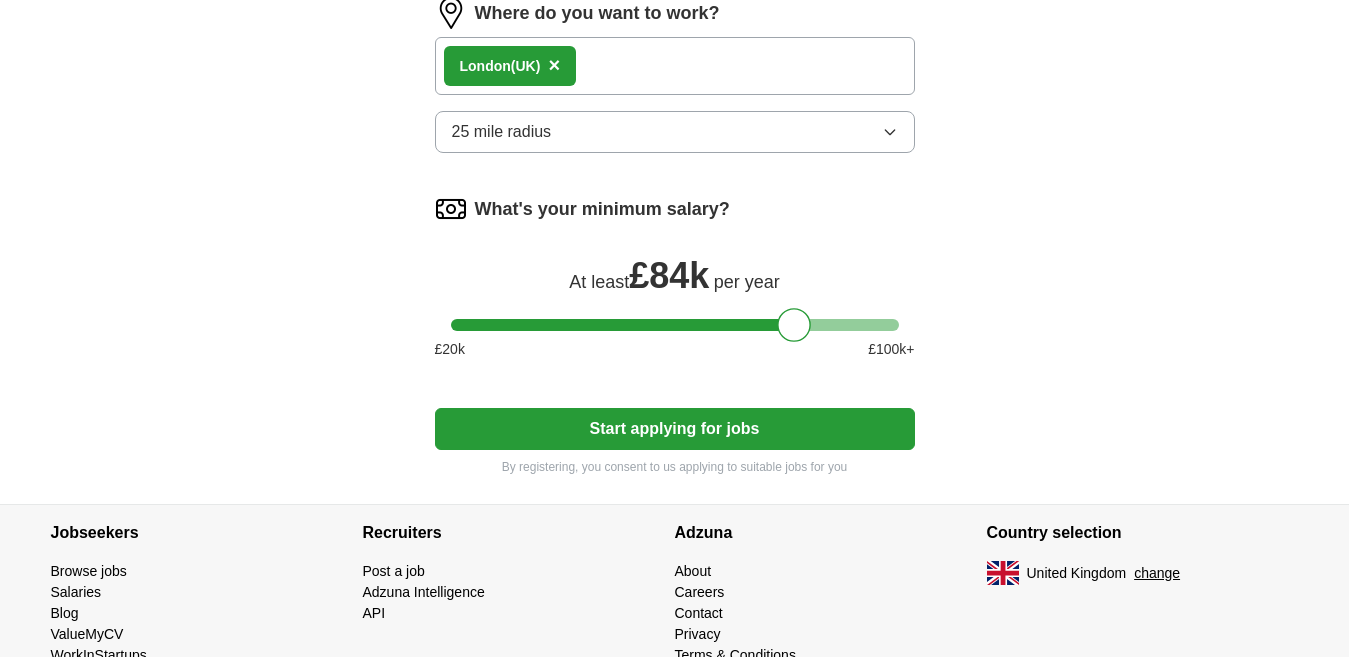 scroll, scrollTop: 1030, scrollLeft: 0, axis: vertical 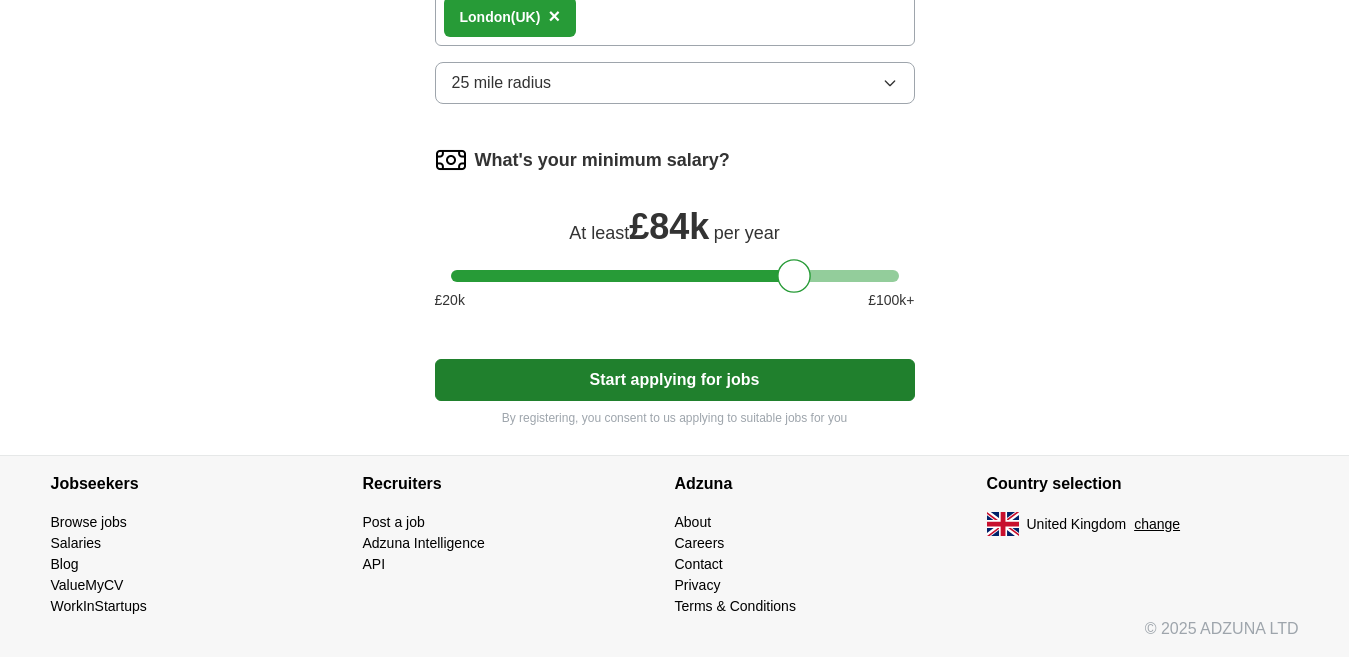 type 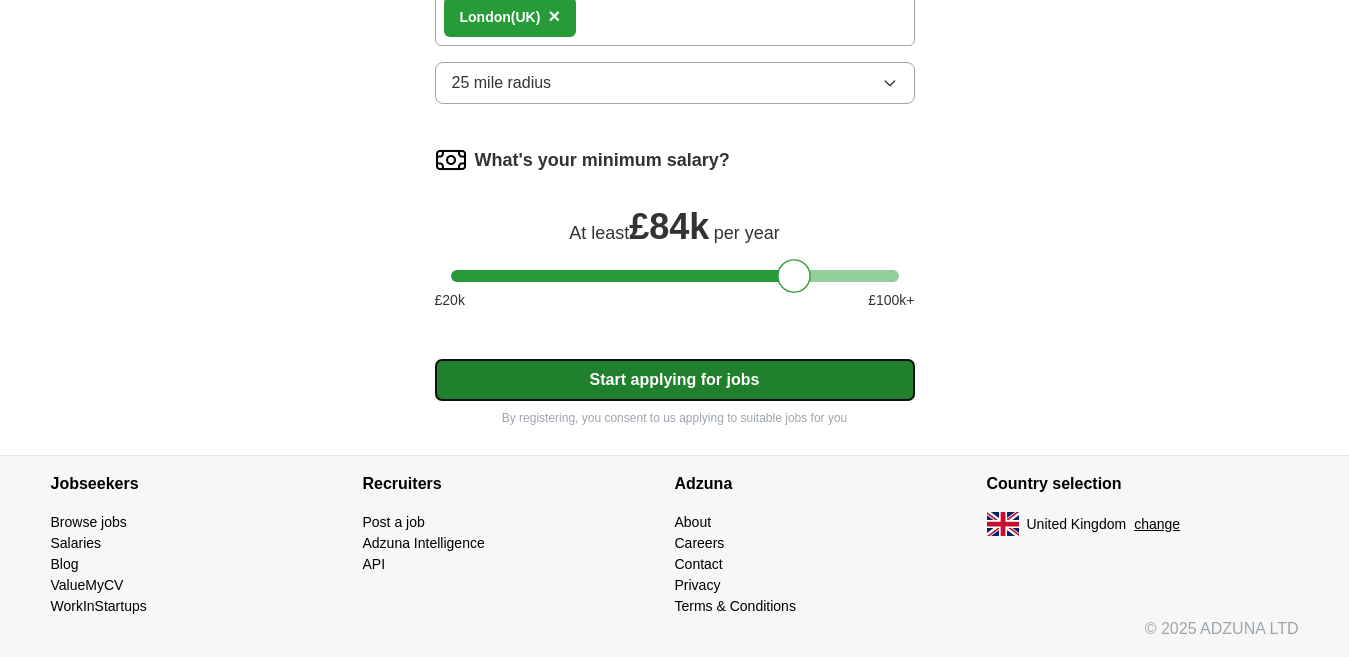 click on "Start applying for jobs" at bounding box center [675, 380] 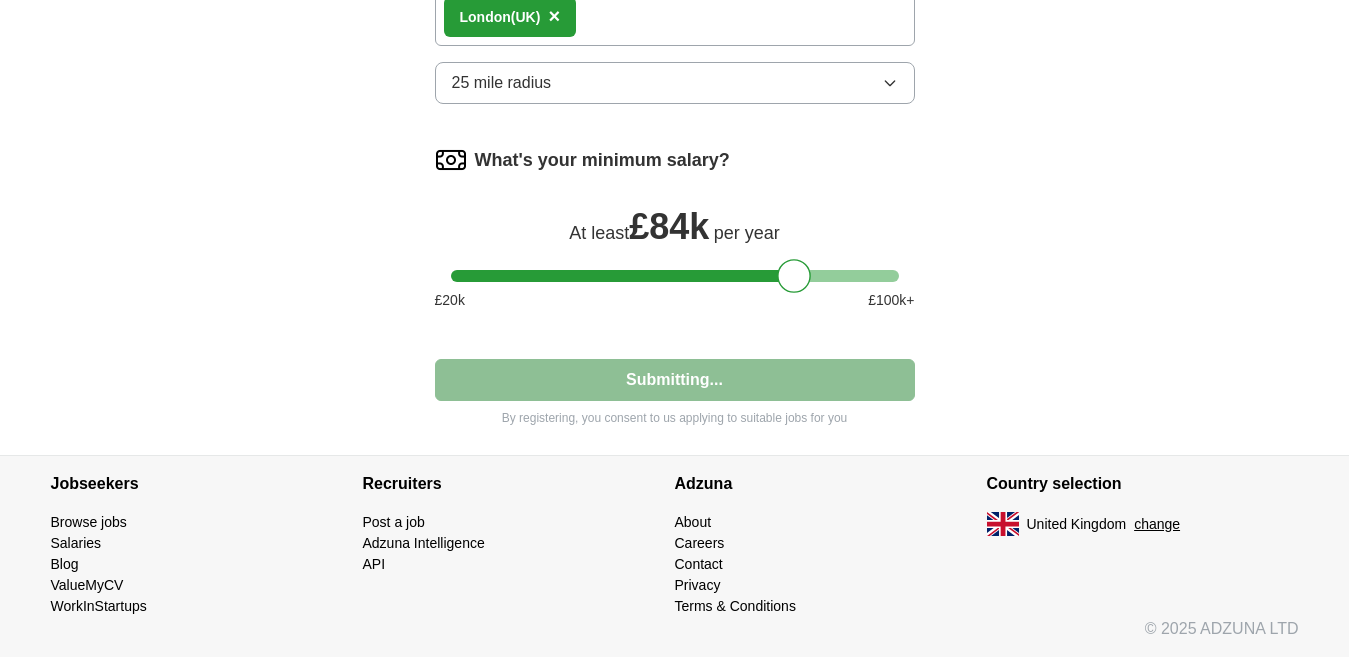 select on "**" 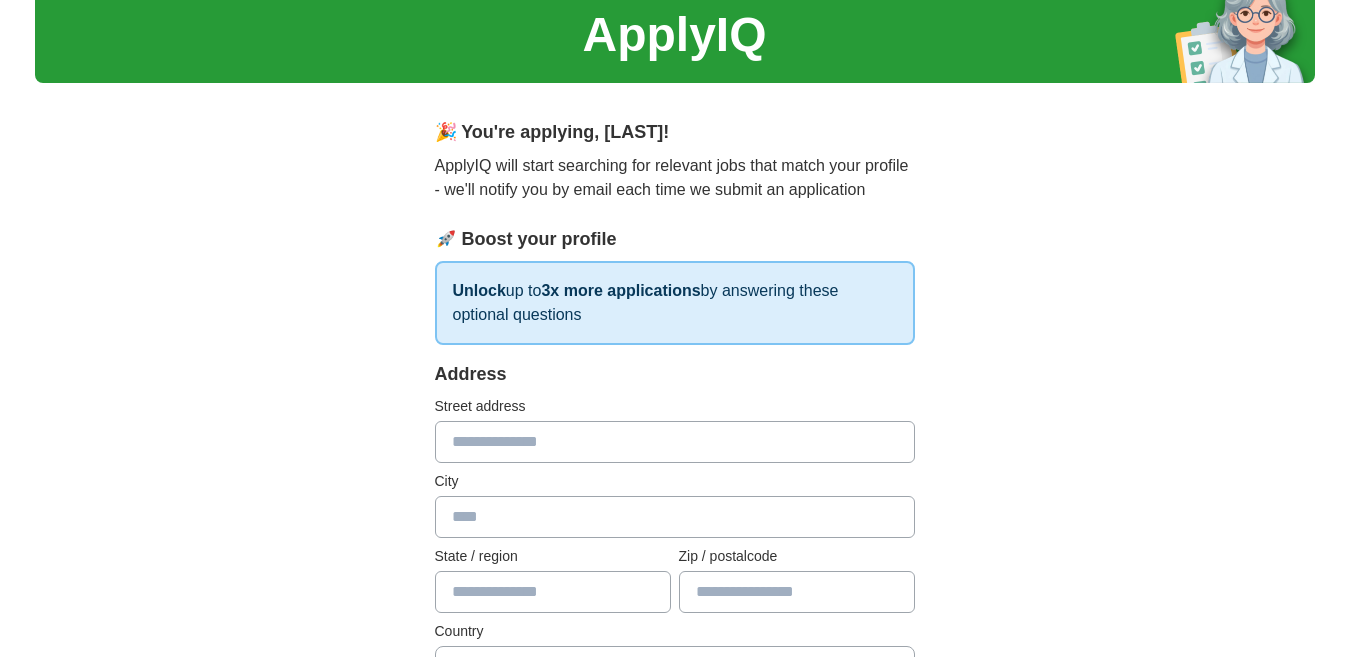 scroll, scrollTop: 0, scrollLeft: 0, axis: both 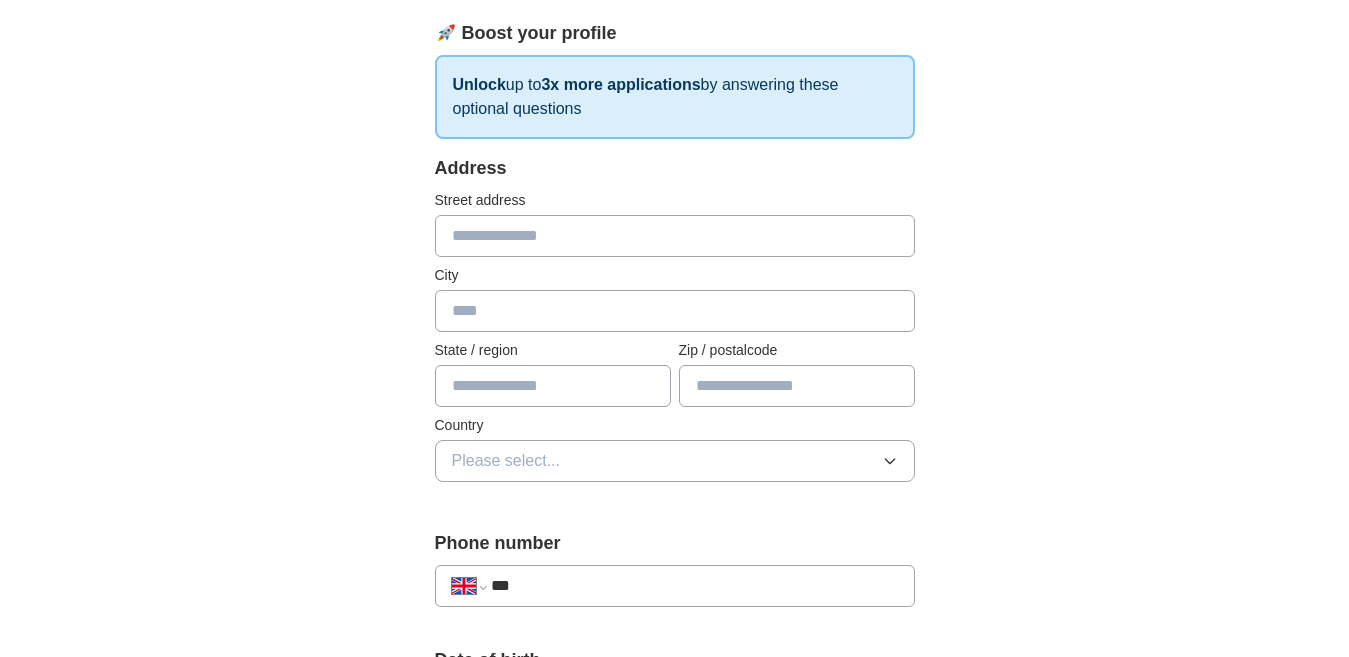 click at bounding box center [675, 236] 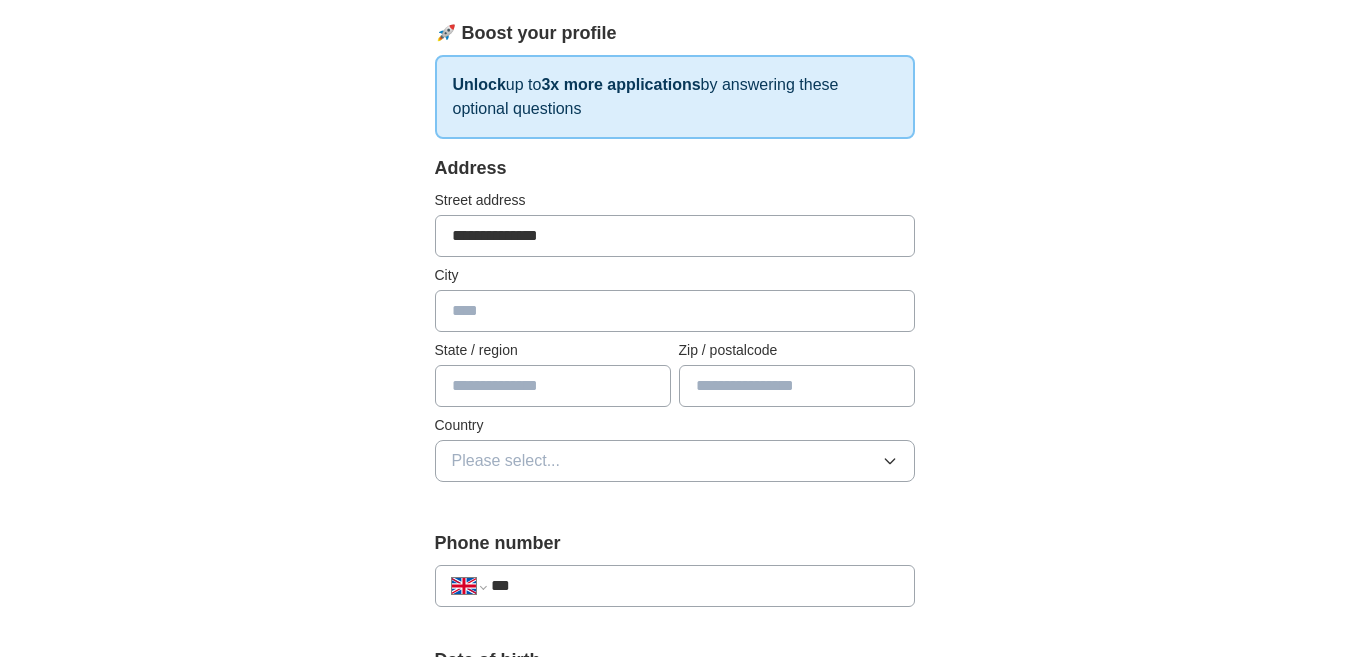 type on "**********" 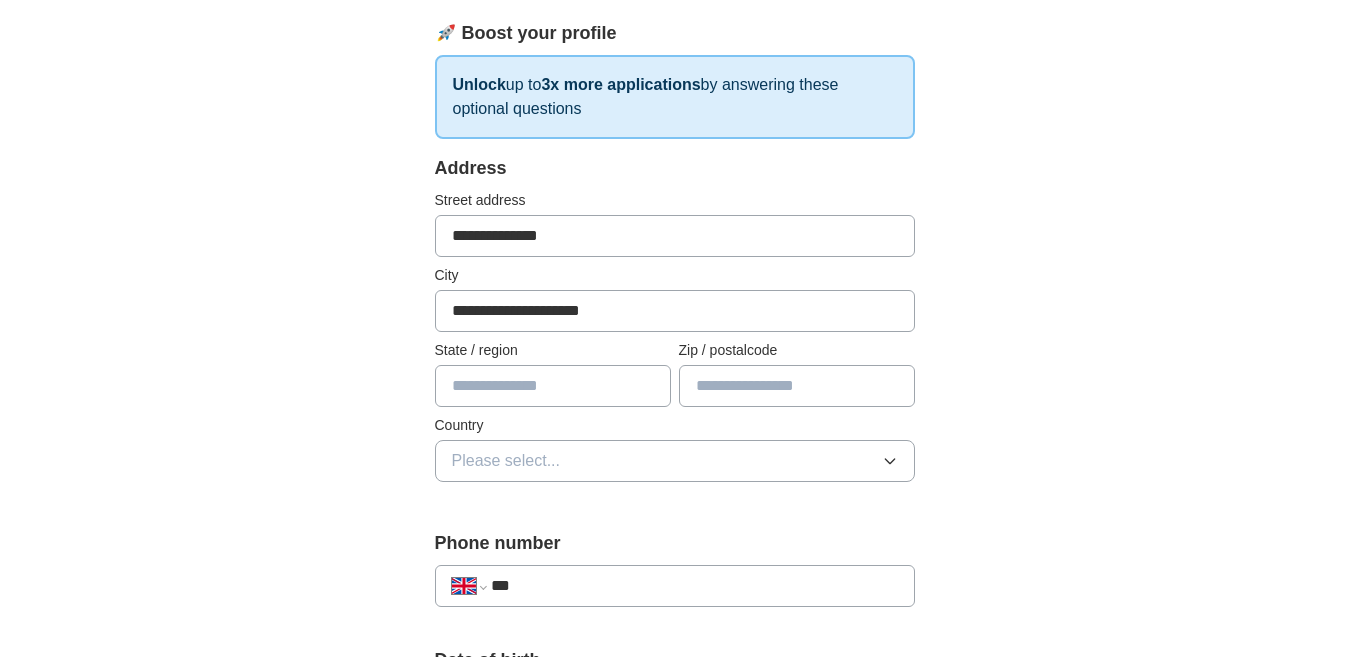 type on "********" 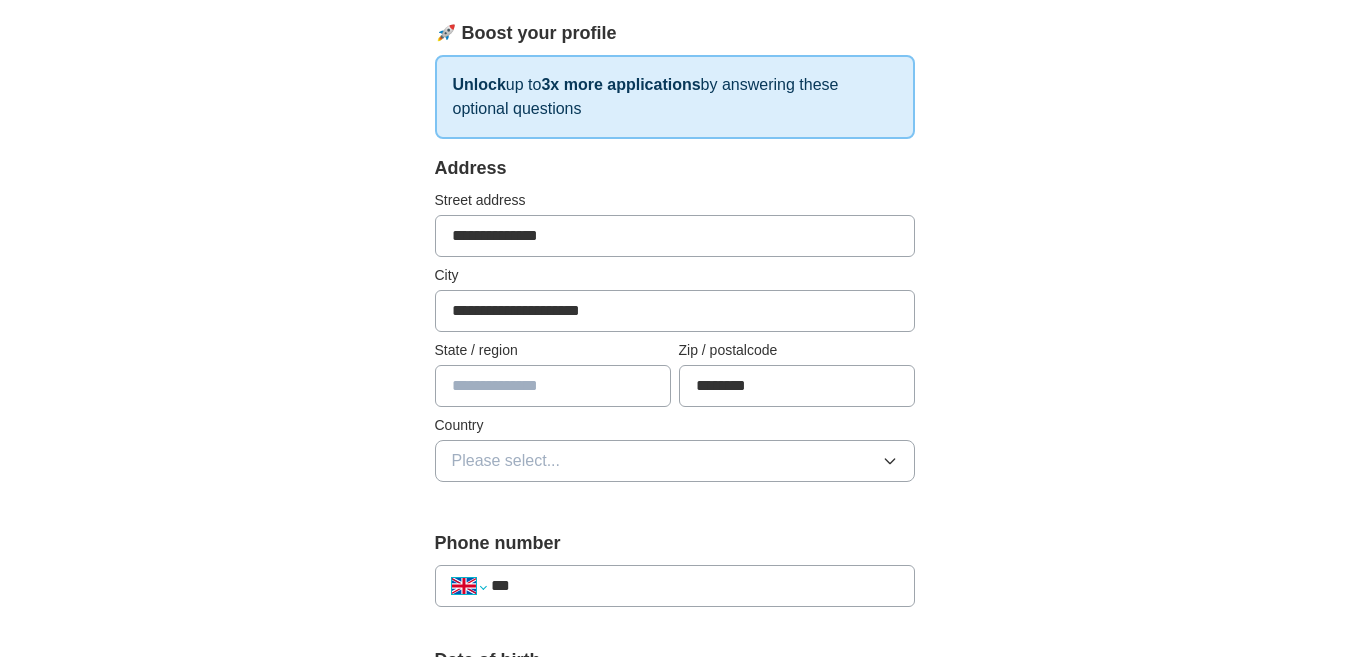 select on "**" 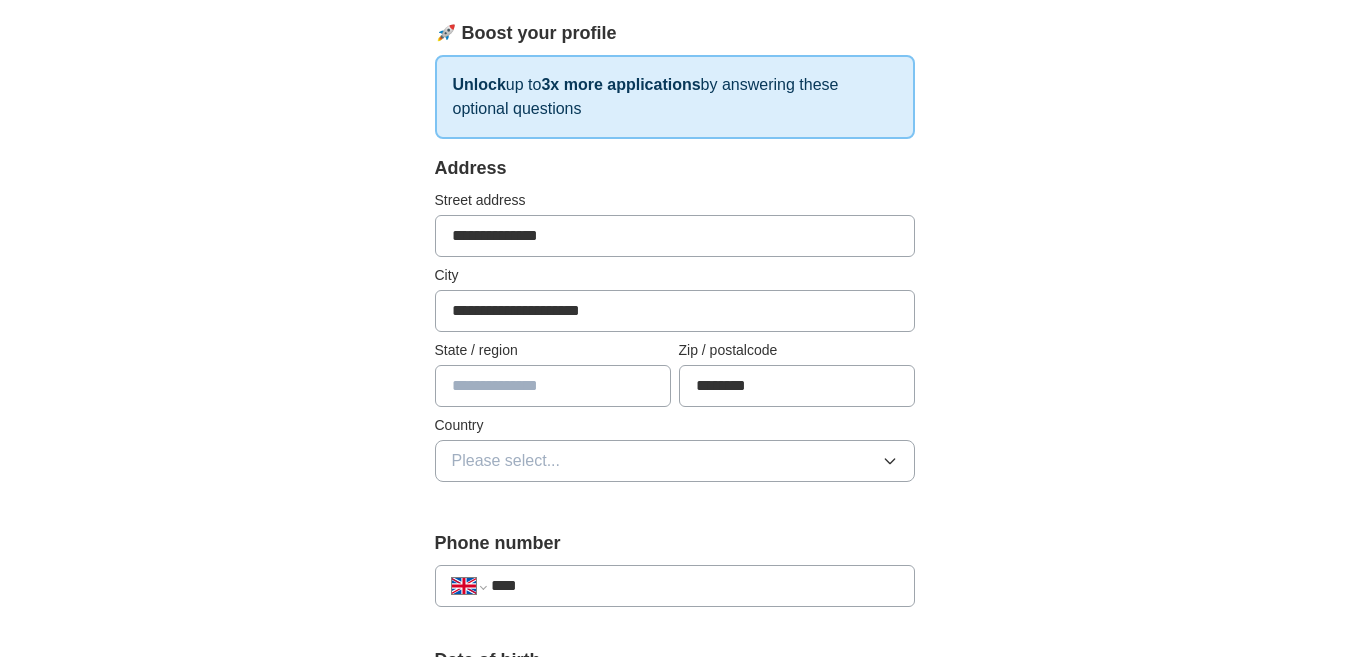 type on "**********" 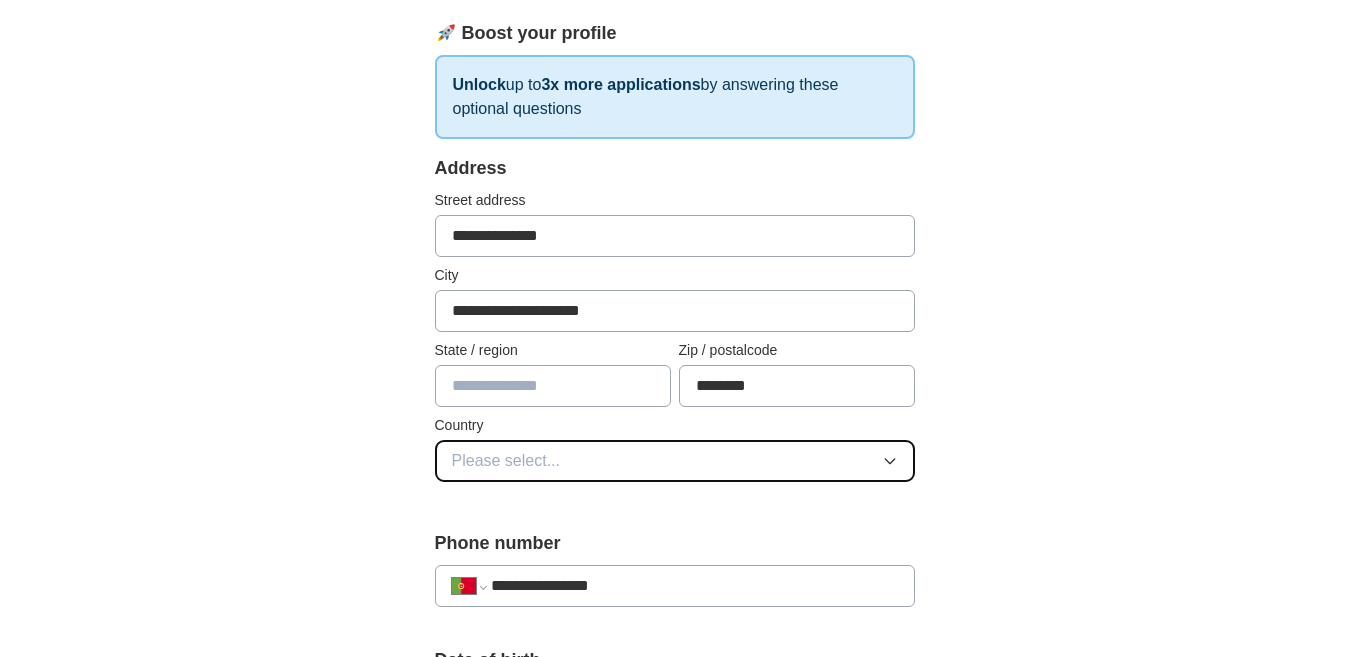 click 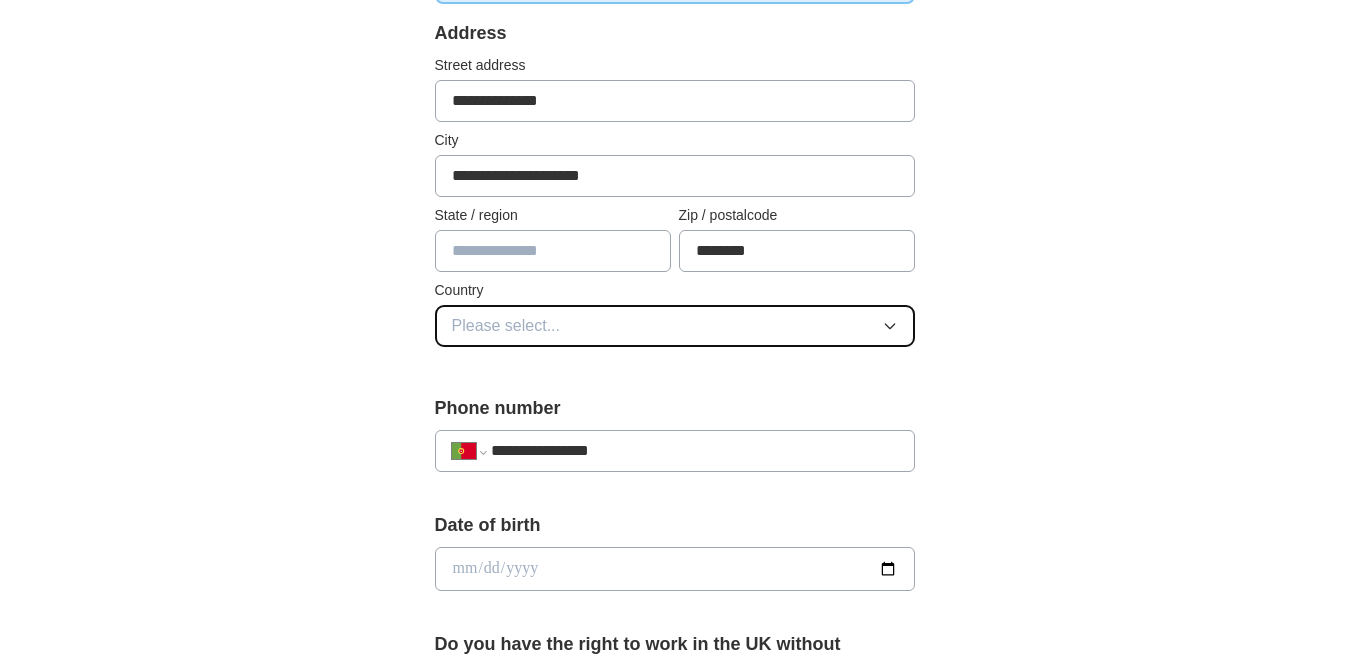 scroll, scrollTop: 440, scrollLeft: 0, axis: vertical 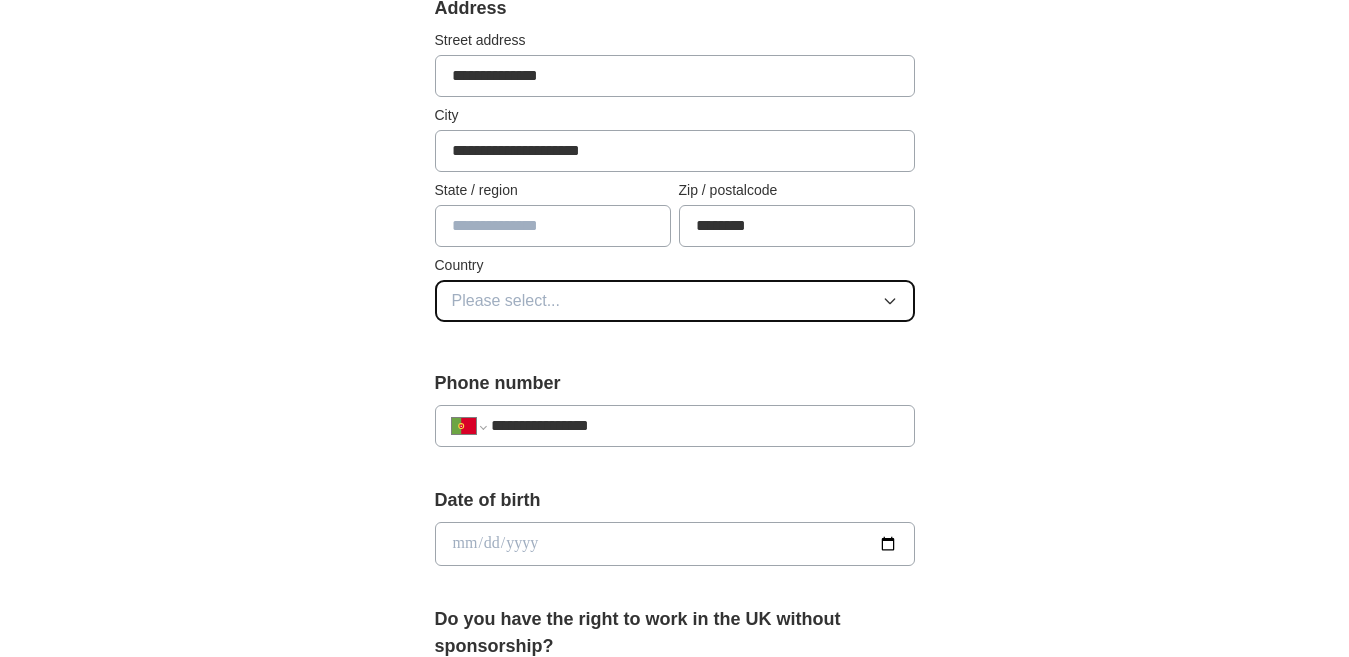 click 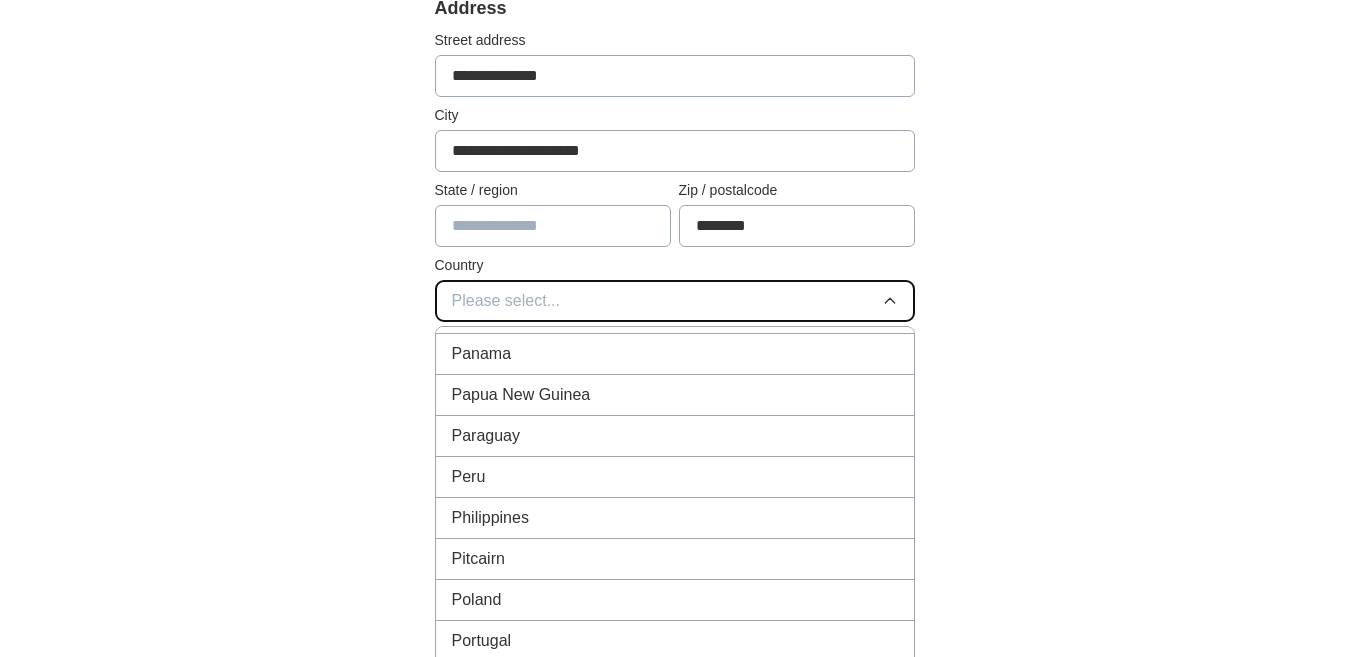 scroll, scrollTop: 7087, scrollLeft: 0, axis: vertical 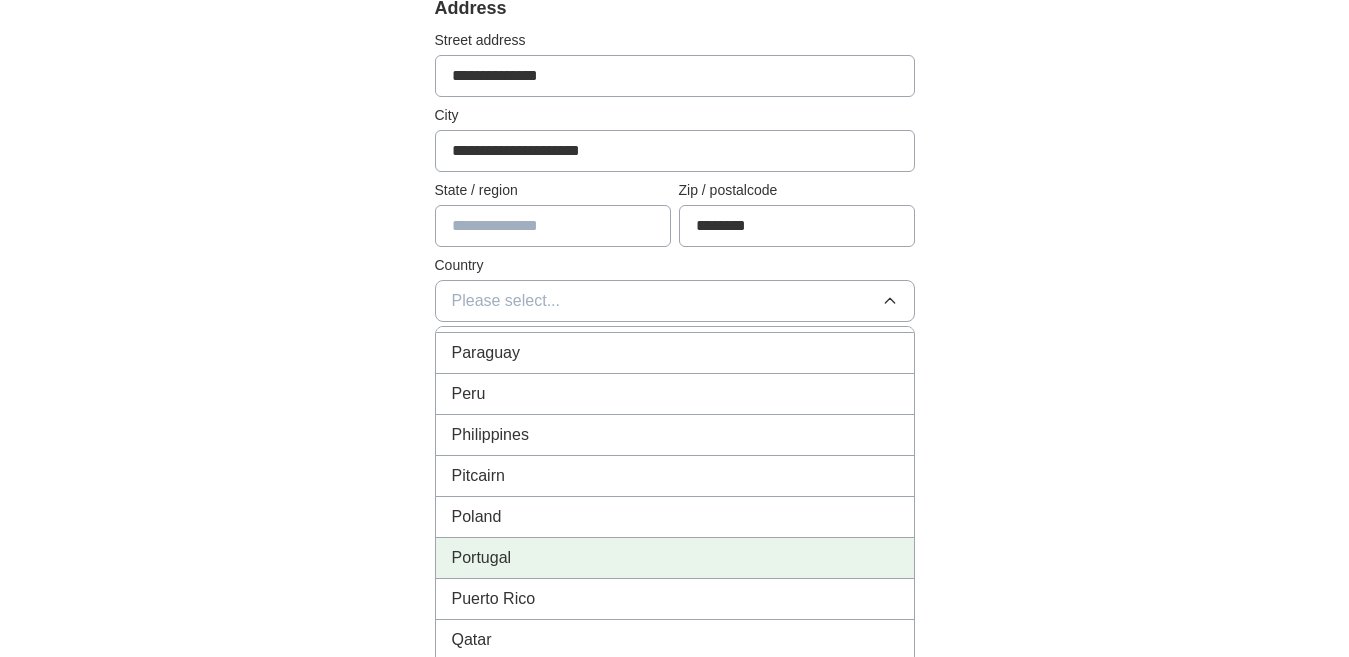 click on "Portugal" at bounding box center [675, 558] 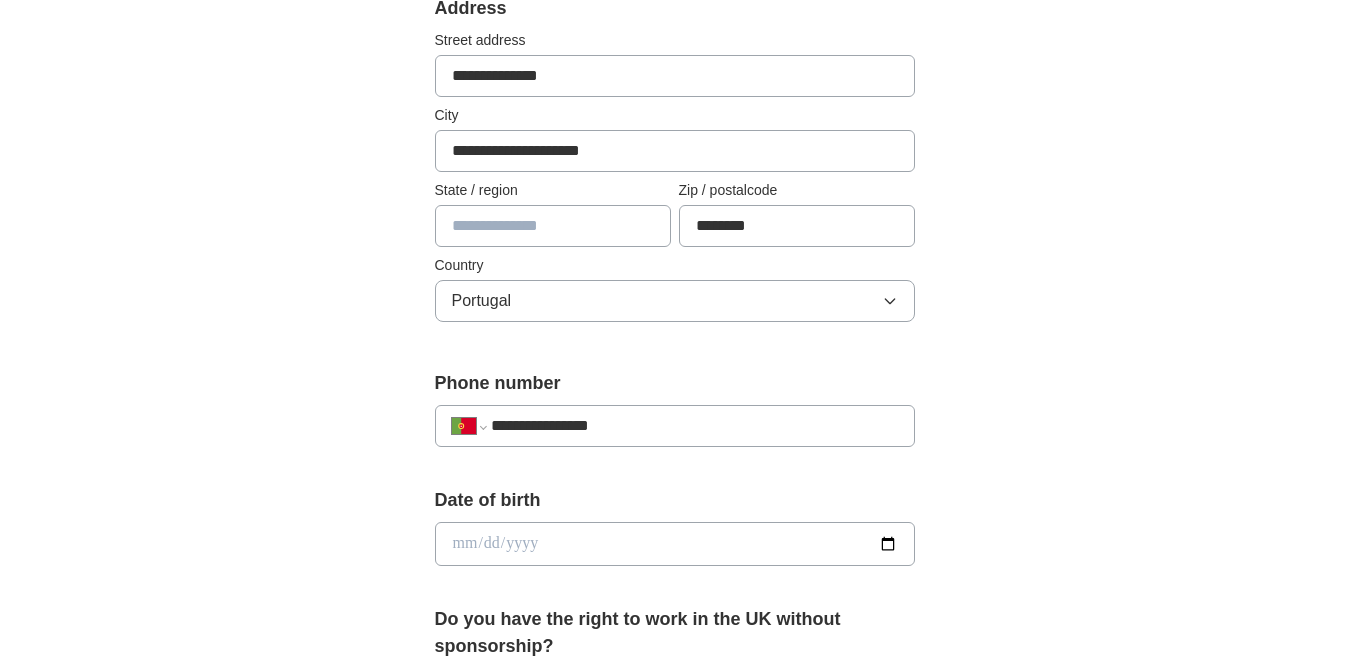 click at bounding box center (553, 226) 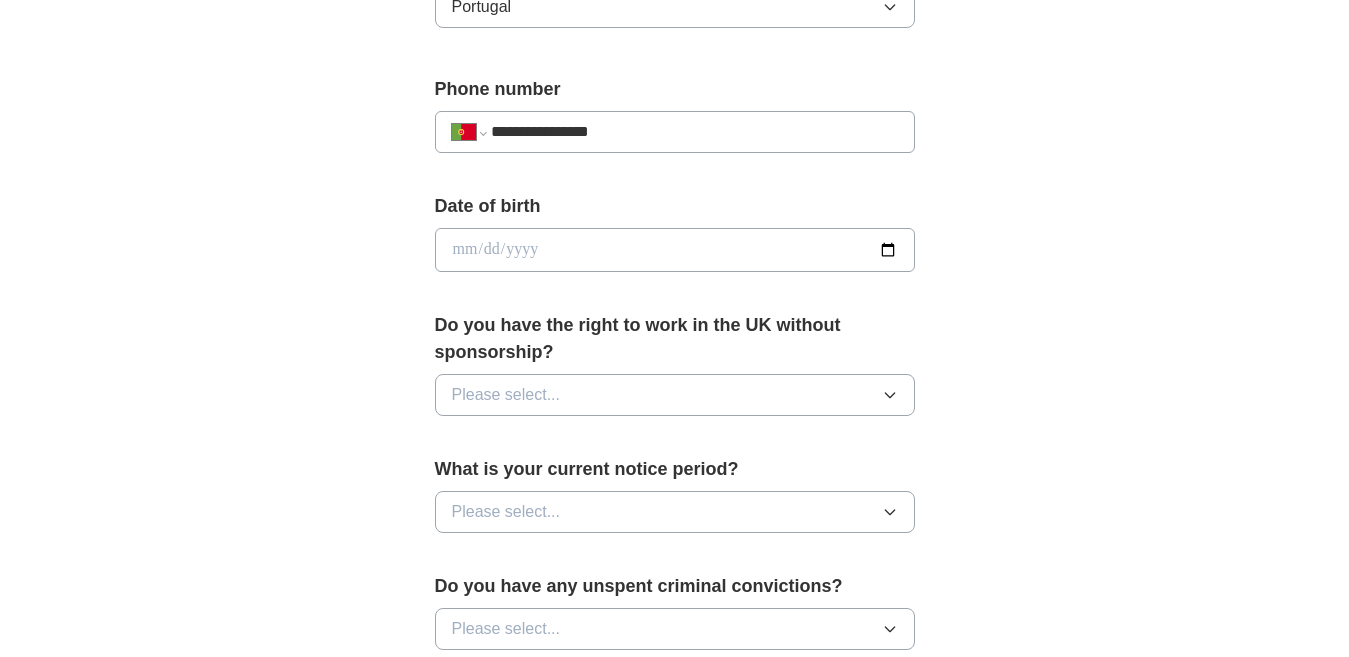 scroll, scrollTop: 774, scrollLeft: 0, axis: vertical 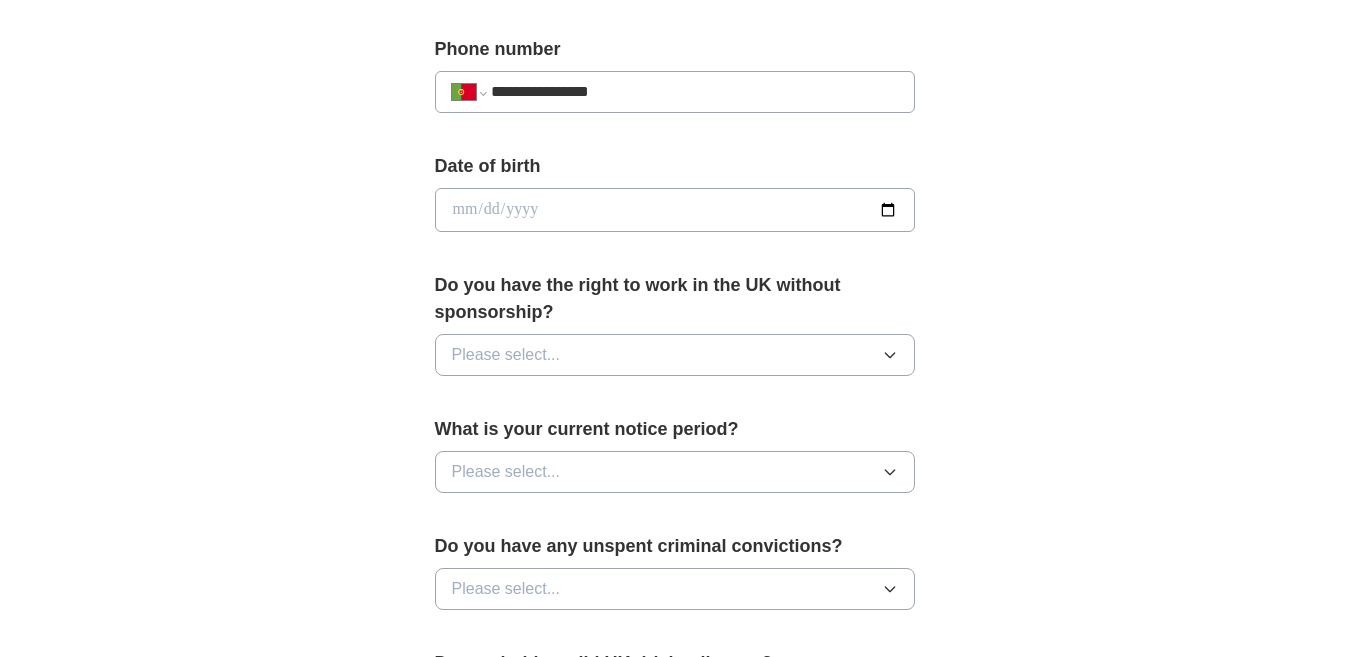 type on "******" 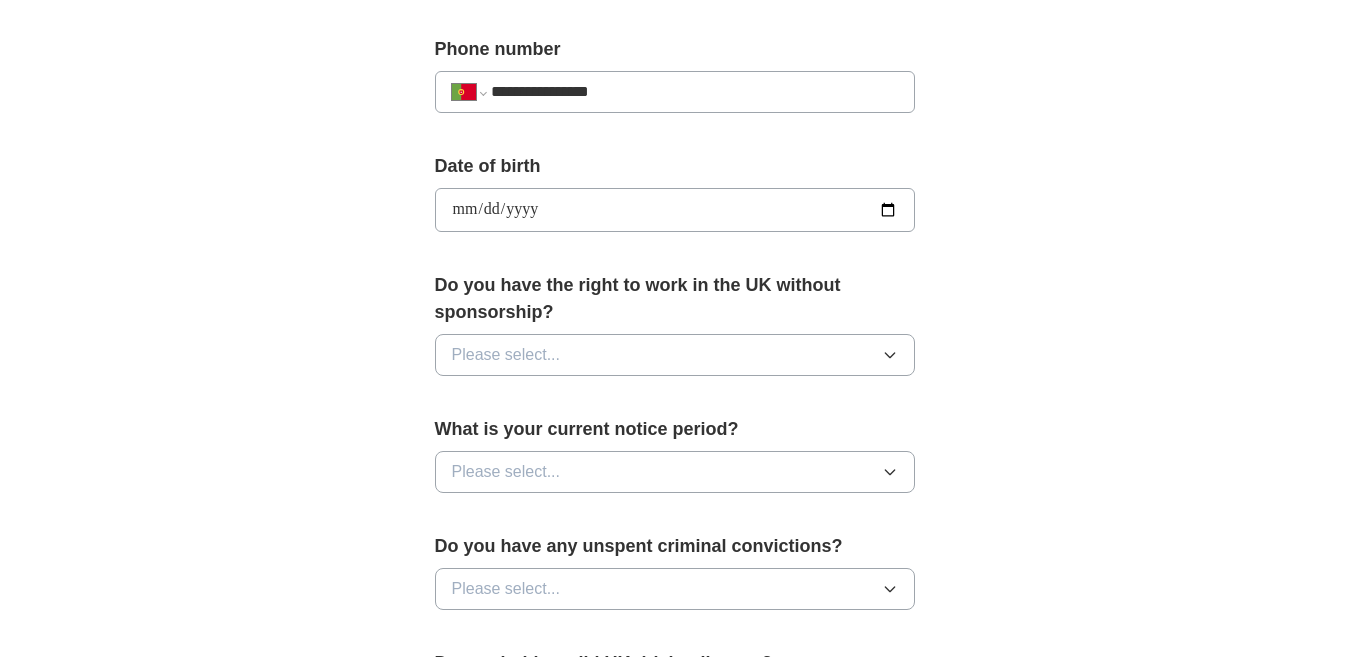 type on "**********" 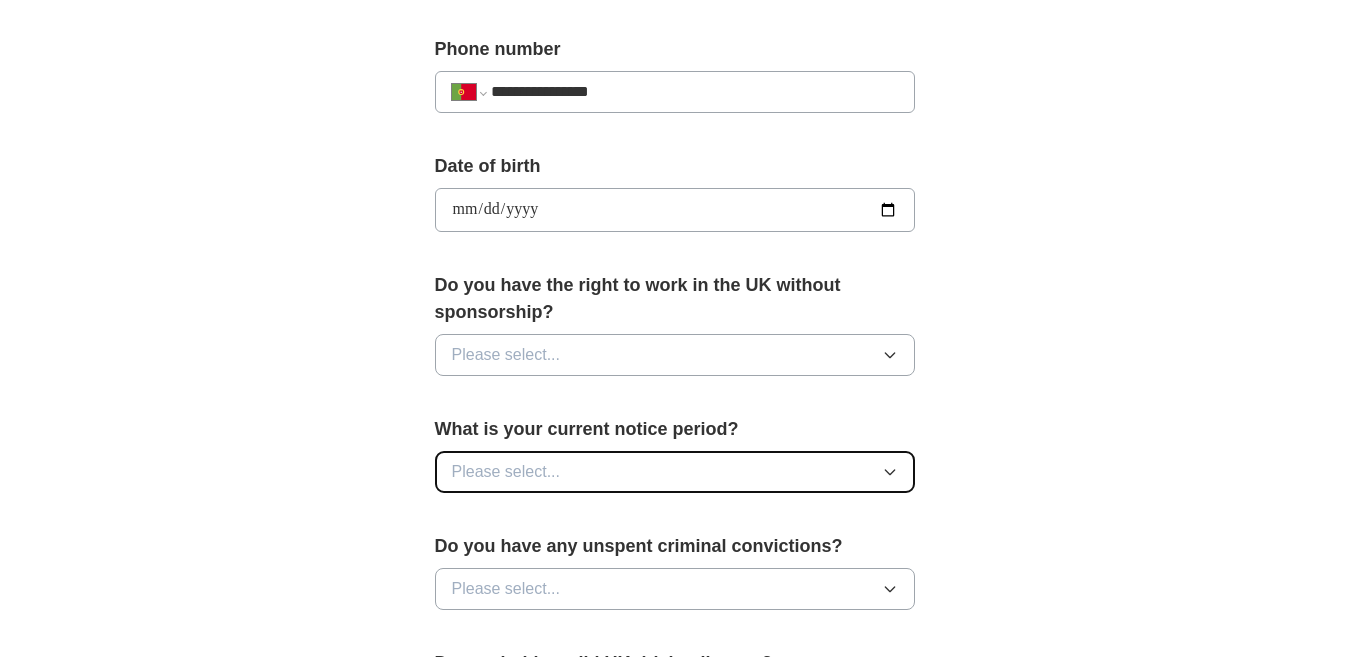 click 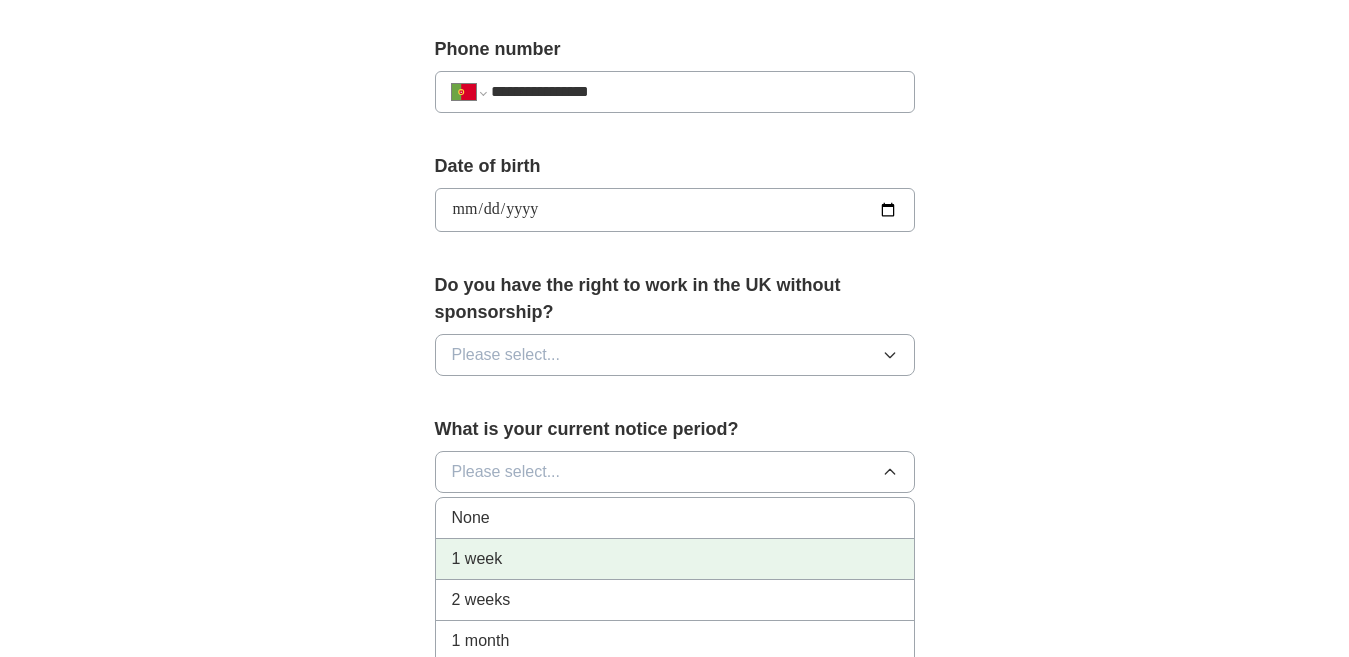 click on "1 week" at bounding box center (675, 559) 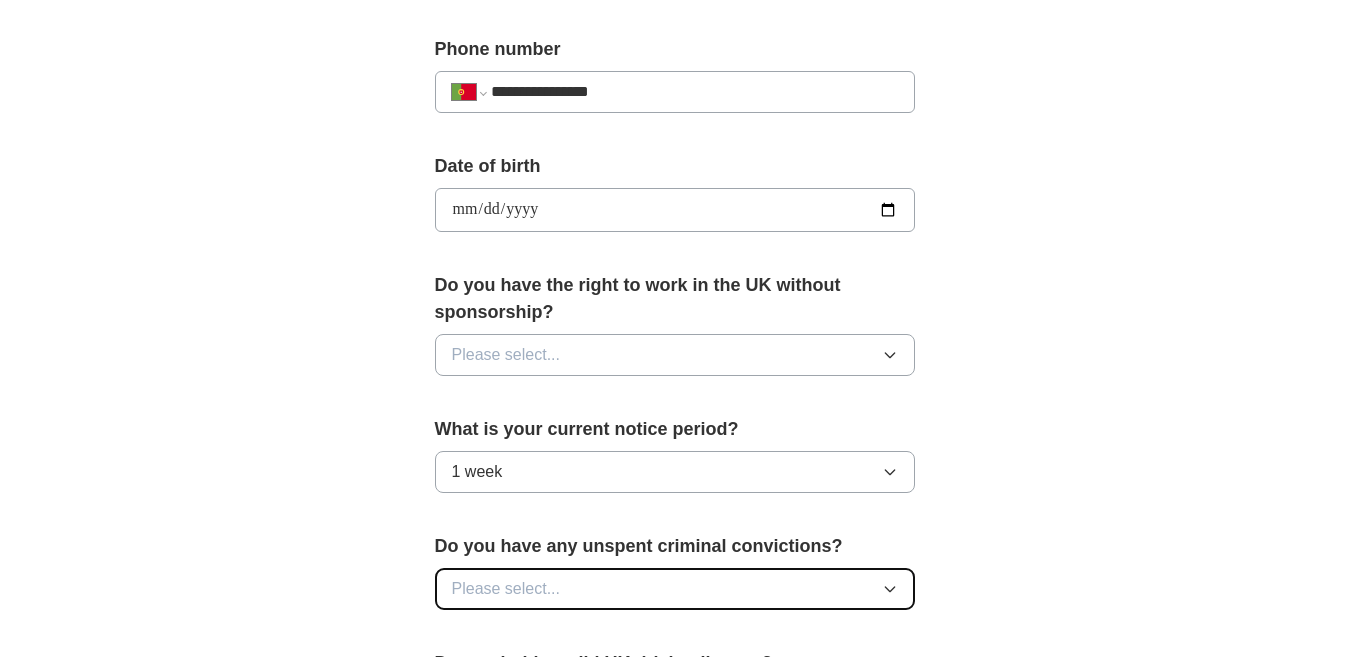 click 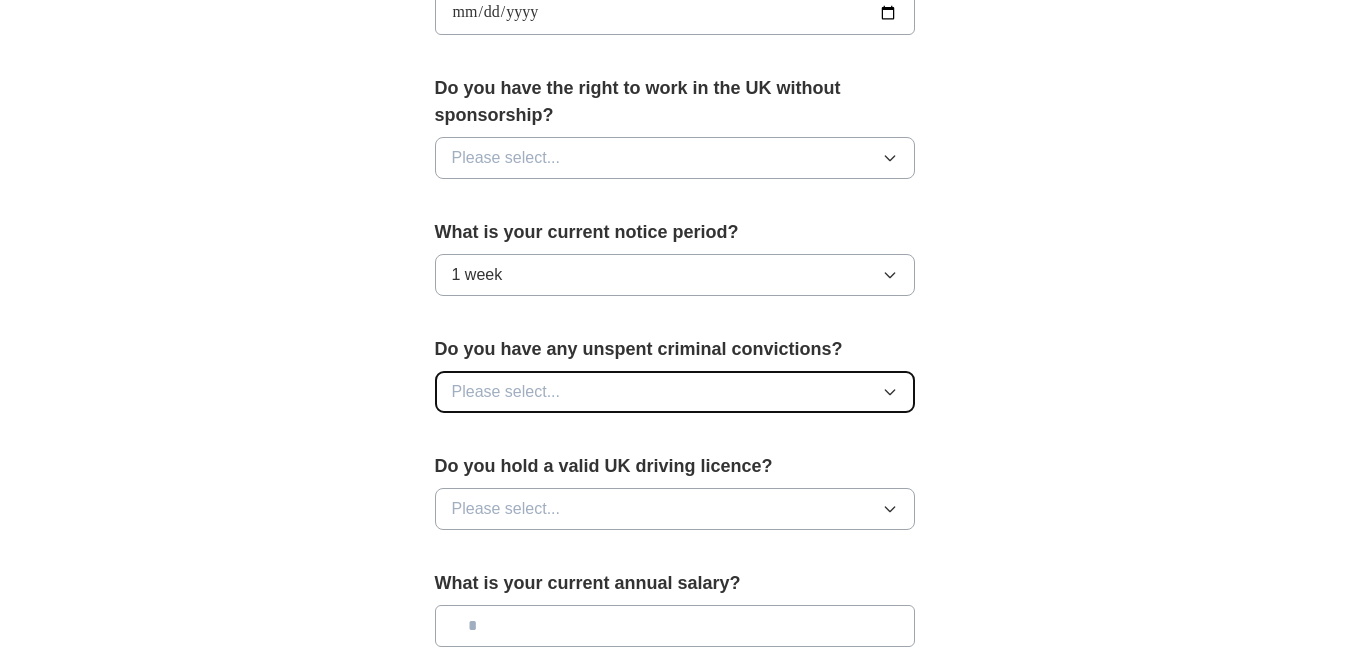 scroll, scrollTop: 974, scrollLeft: 0, axis: vertical 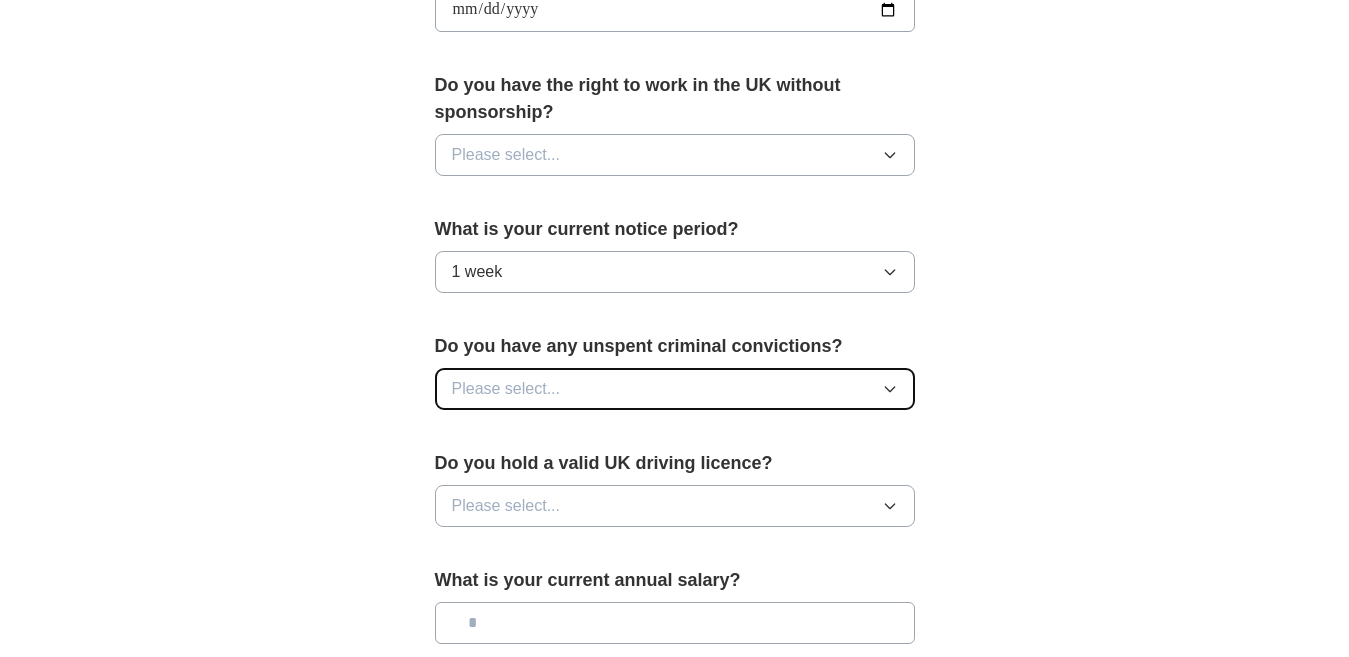 click 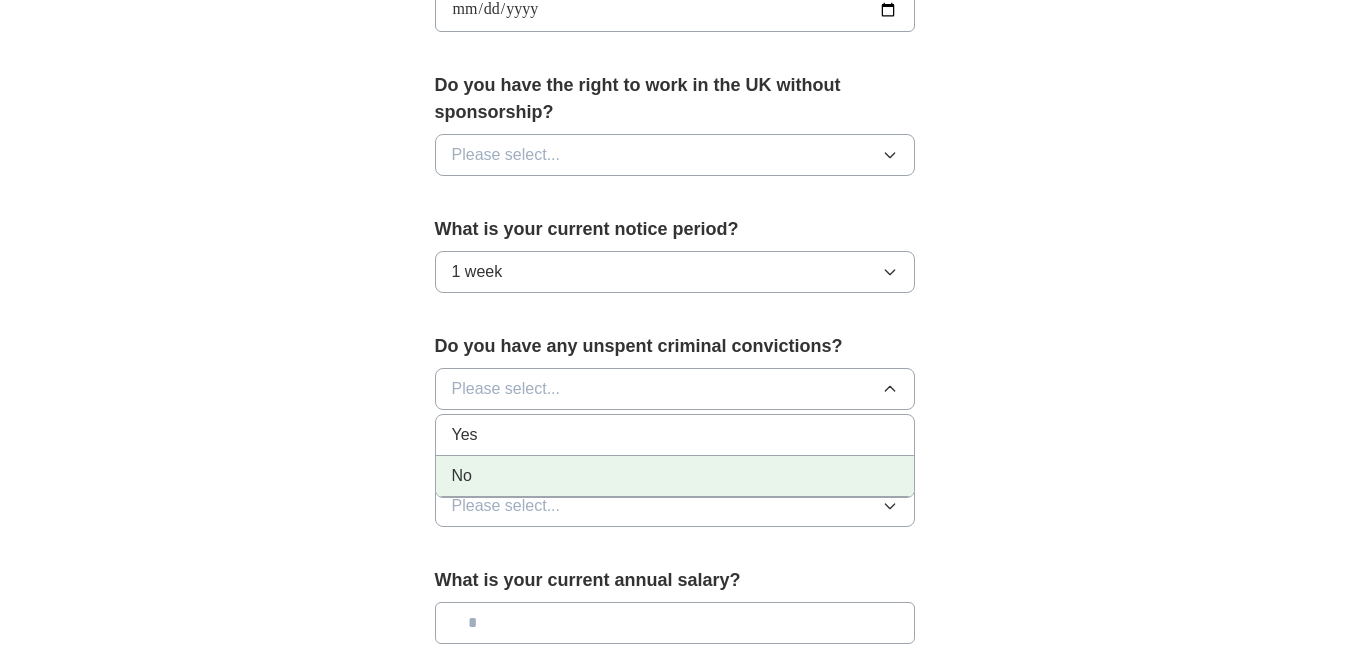click on "No" at bounding box center (675, 476) 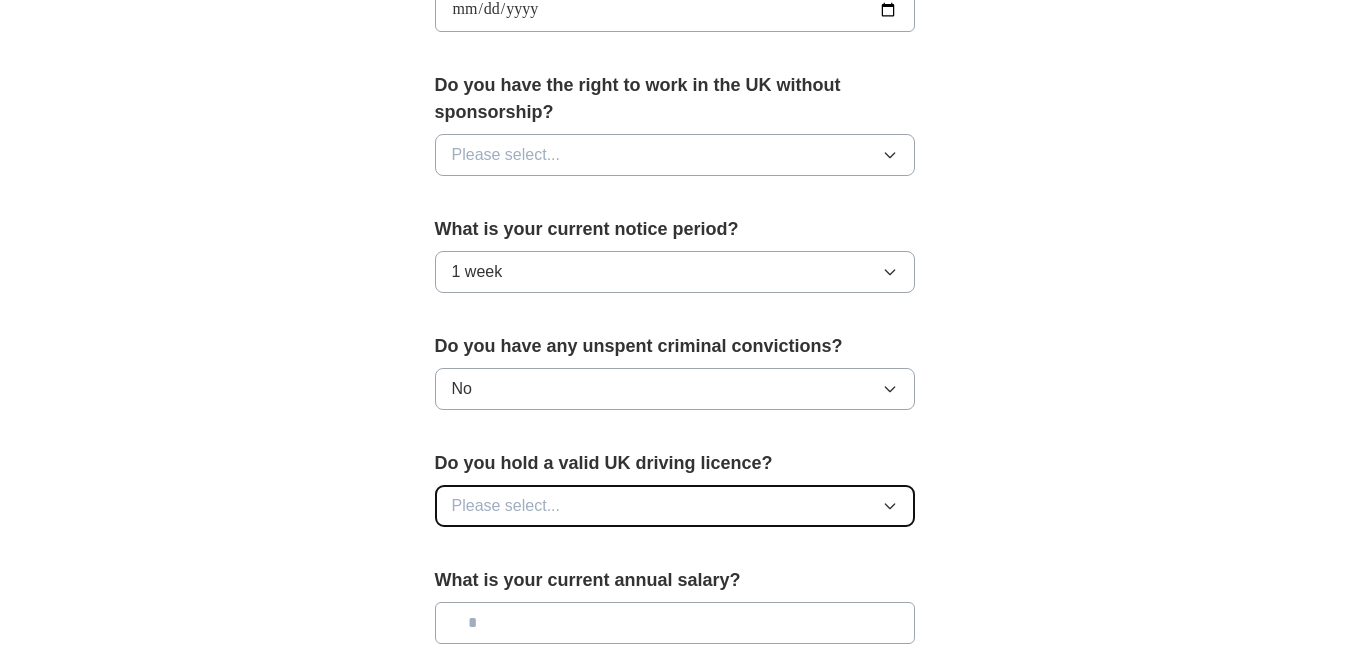 click 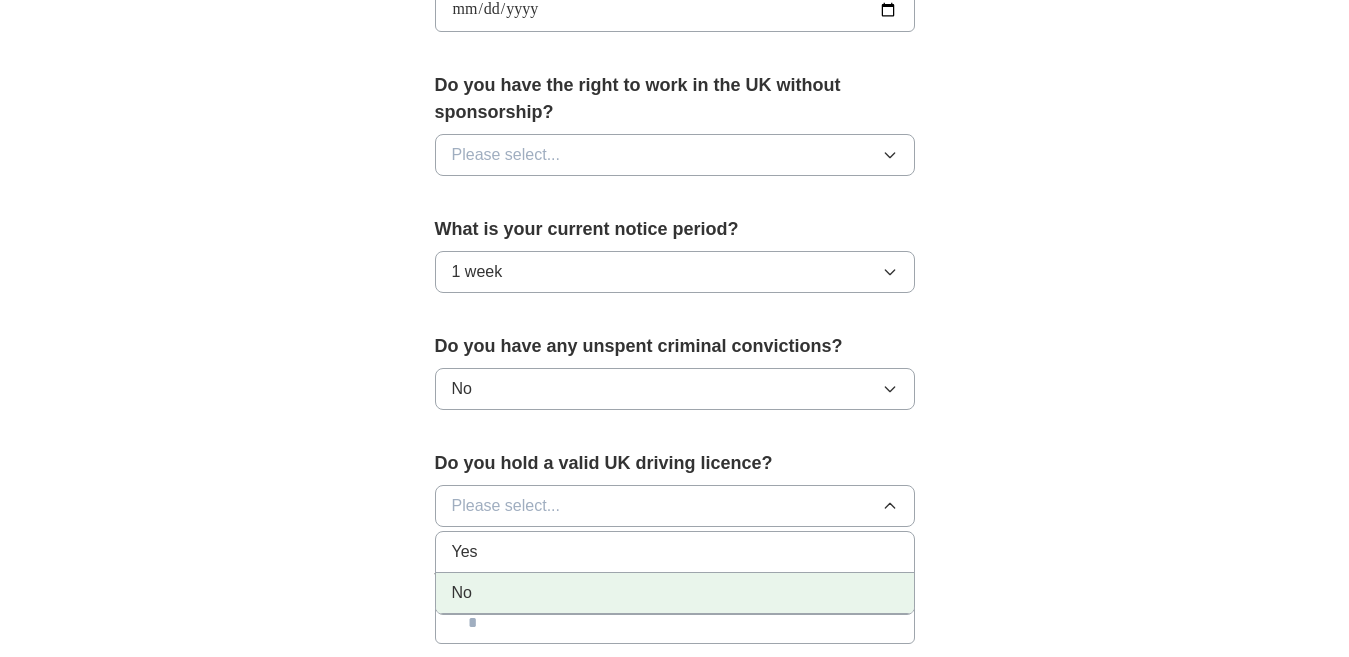 click on "No" at bounding box center [675, 593] 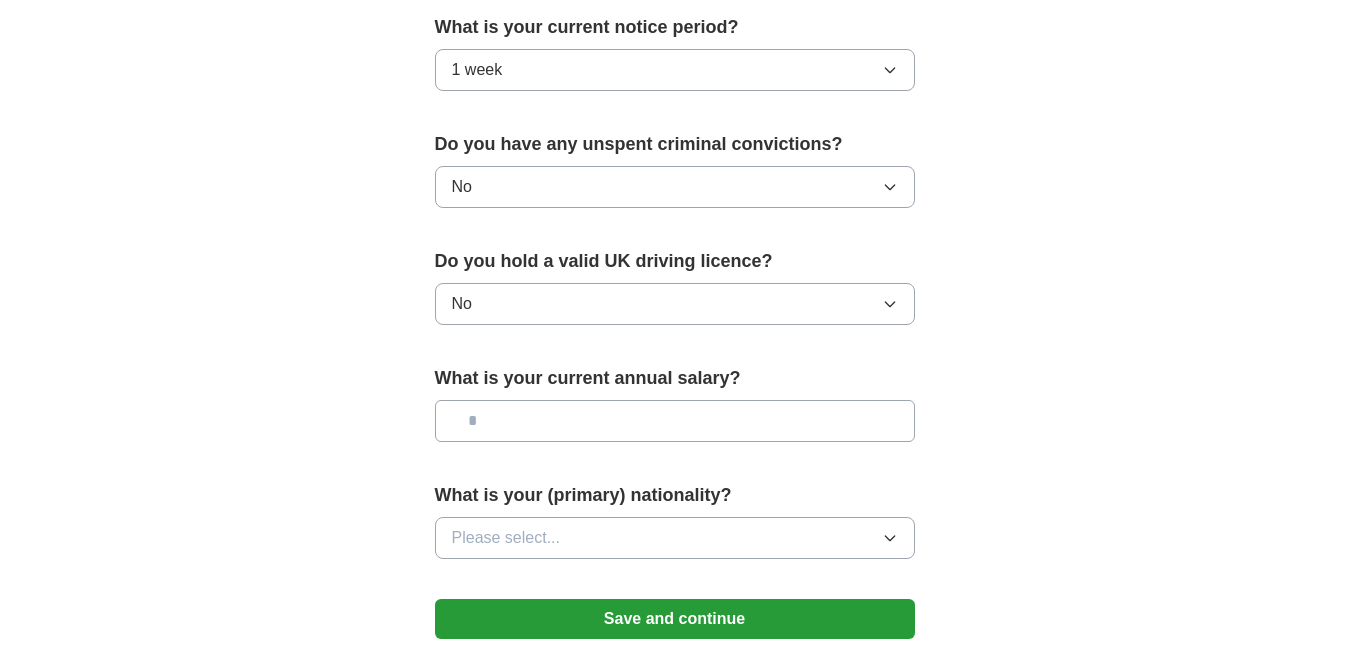 scroll, scrollTop: 1214, scrollLeft: 0, axis: vertical 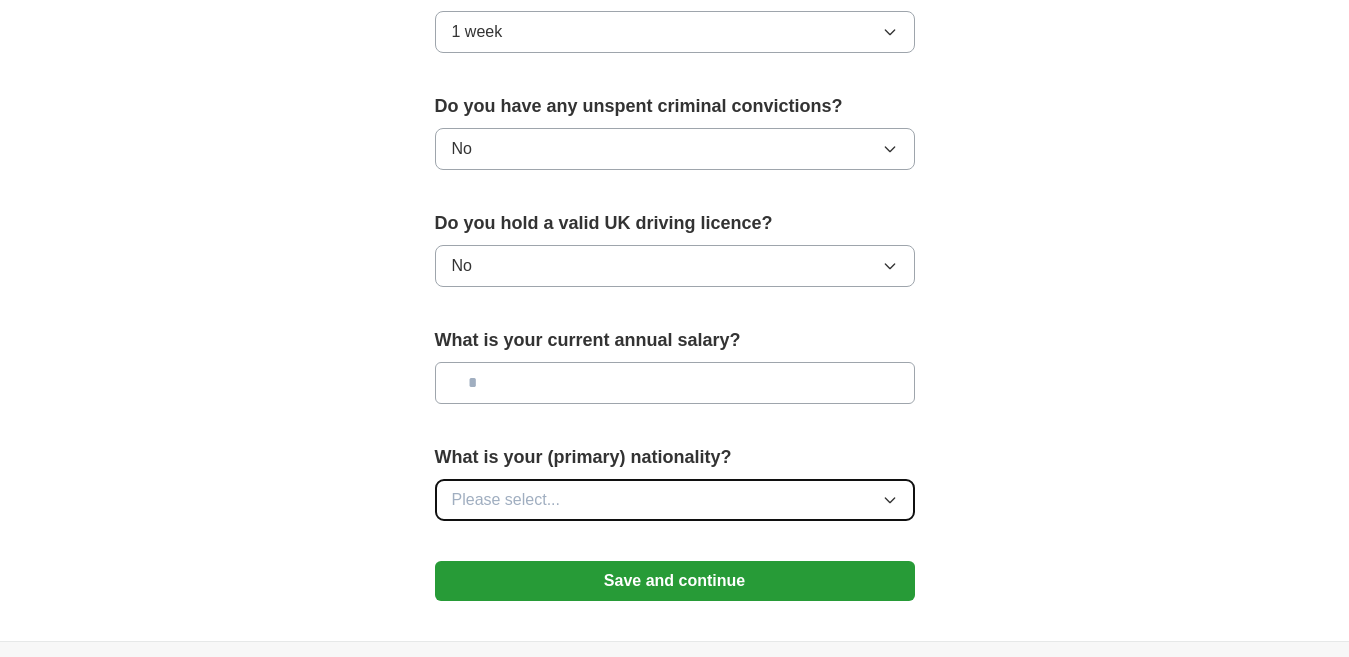 click 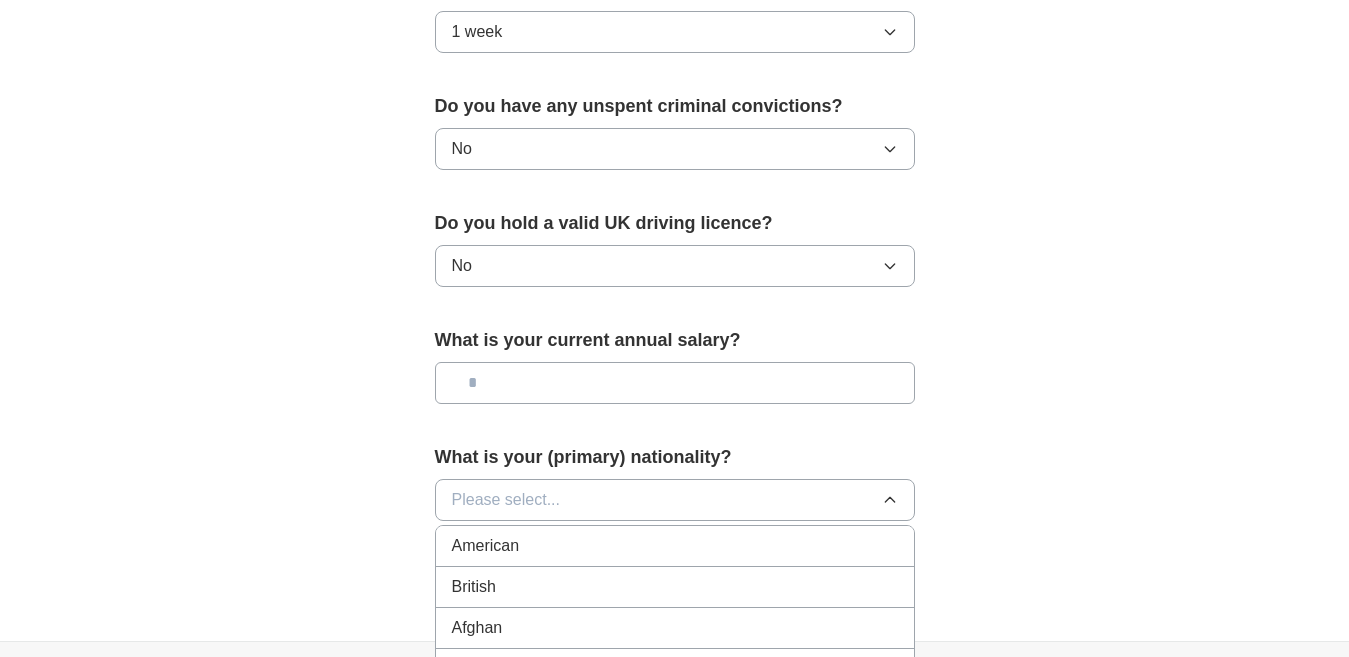 click at bounding box center [675, 383] 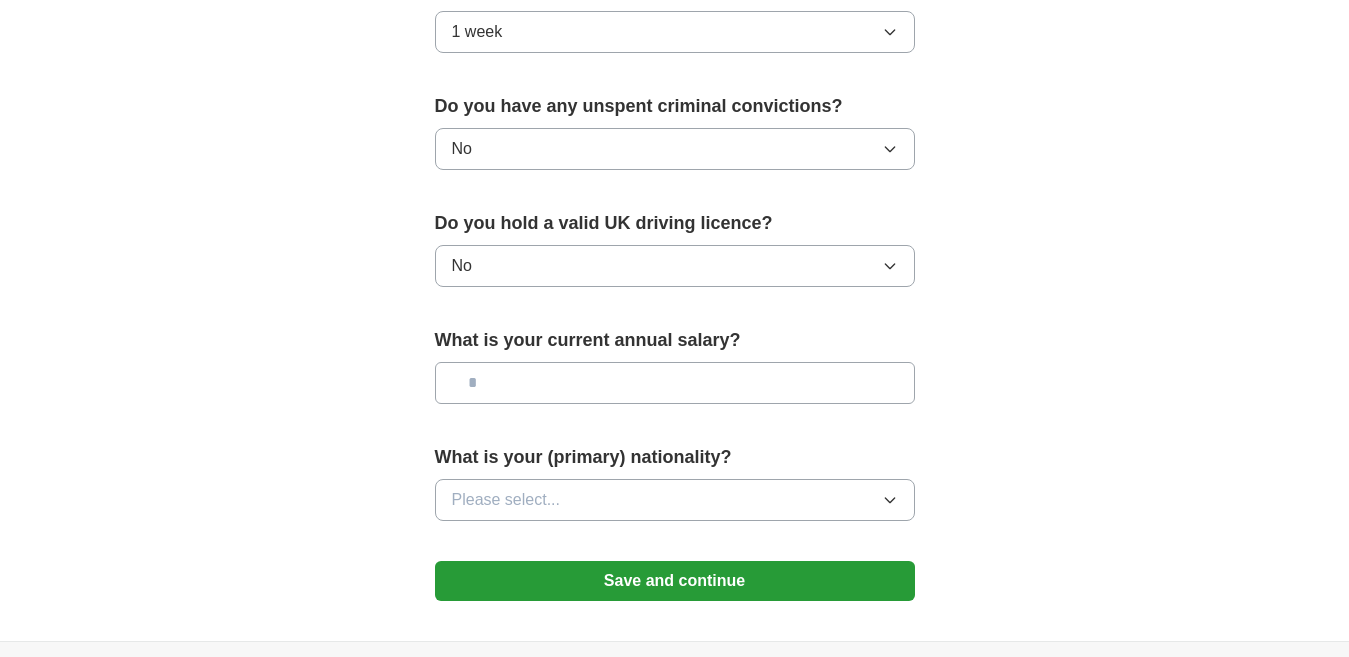 type on "**" 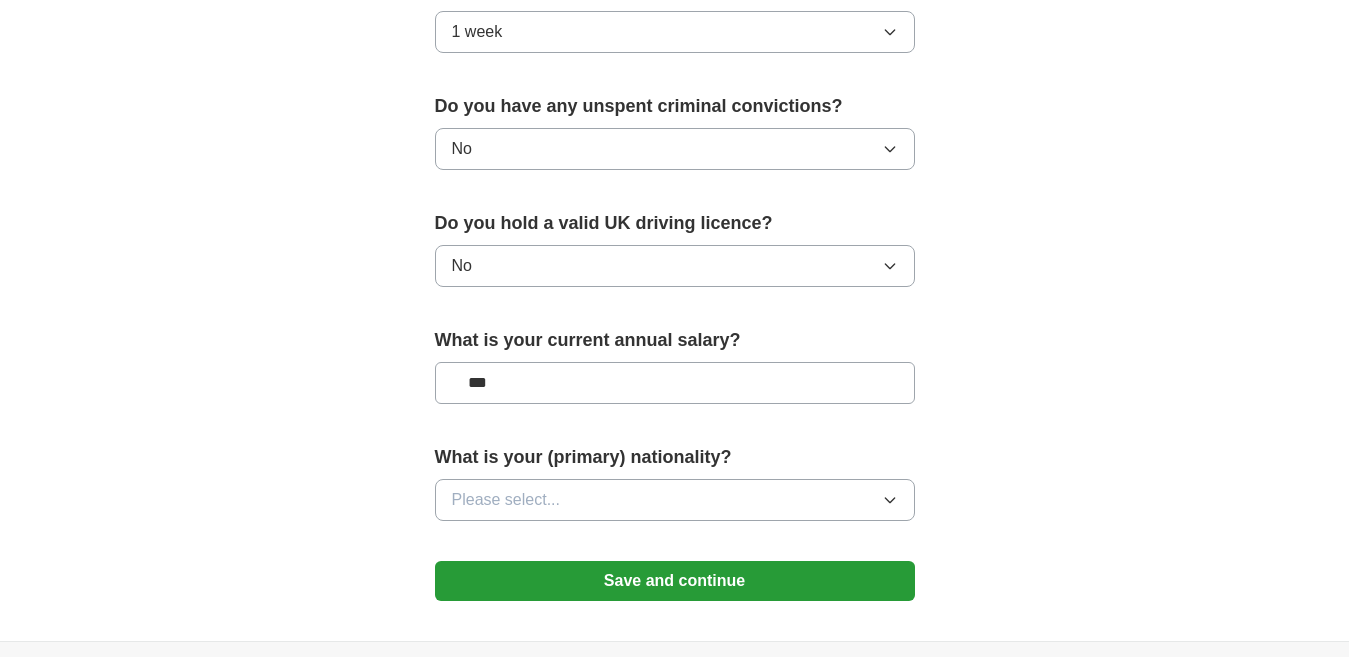 type on "**" 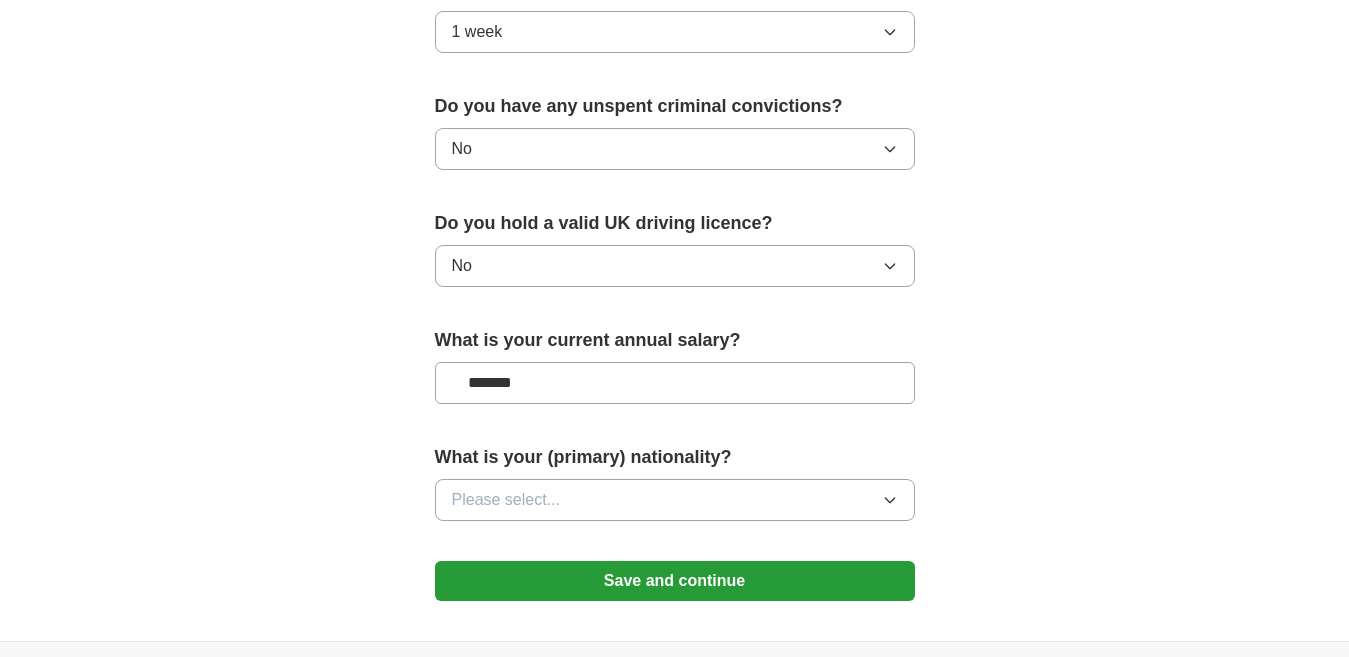 type on "*******" 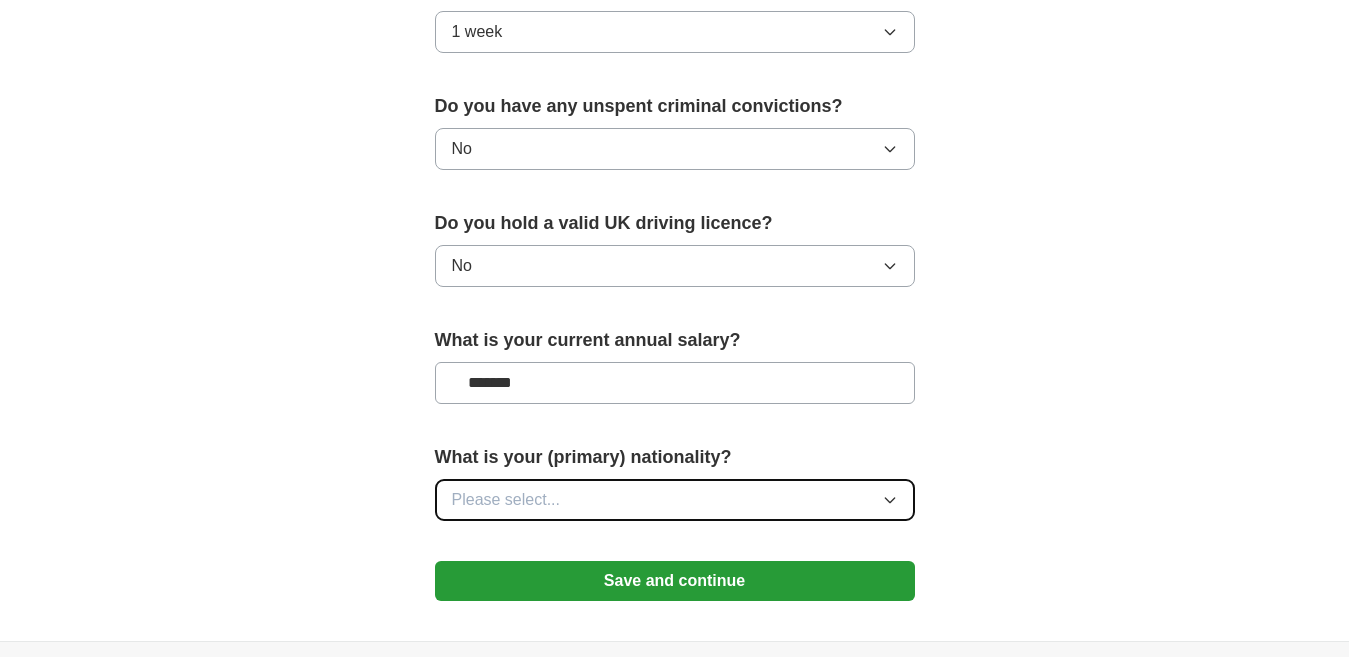 click 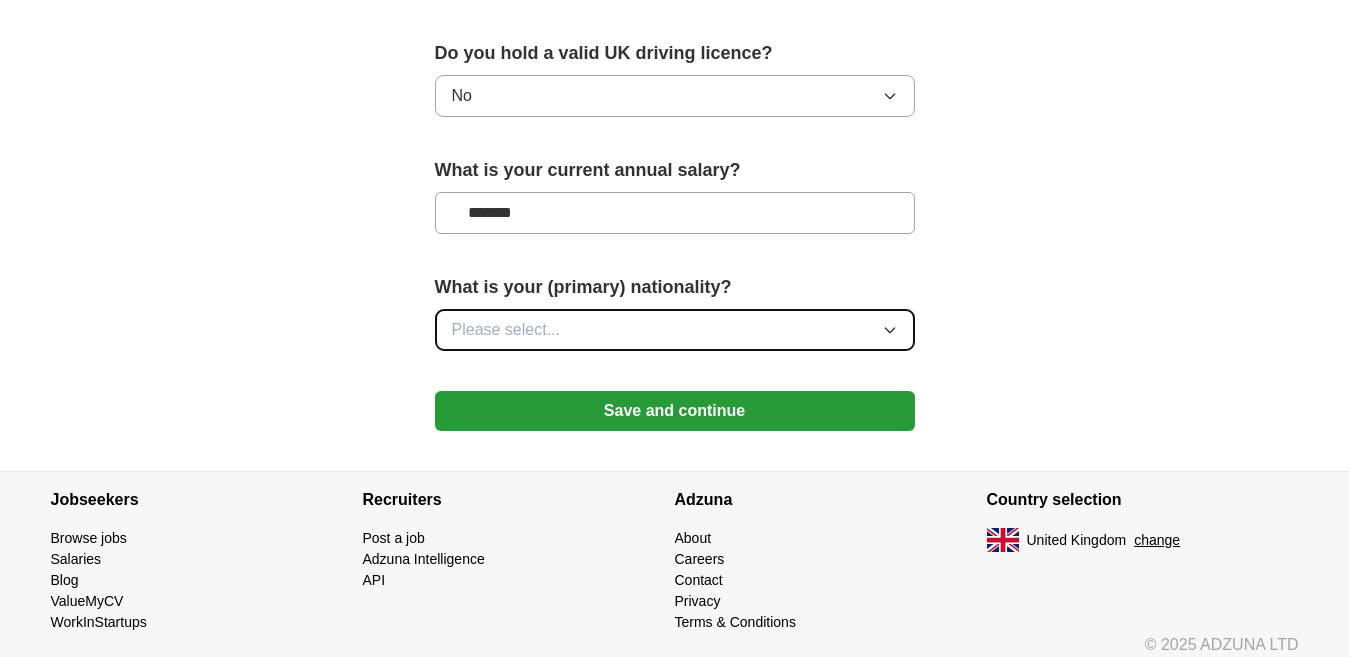 scroll, scrollTop: 1400, scrollLeft: 0, axis: vertical 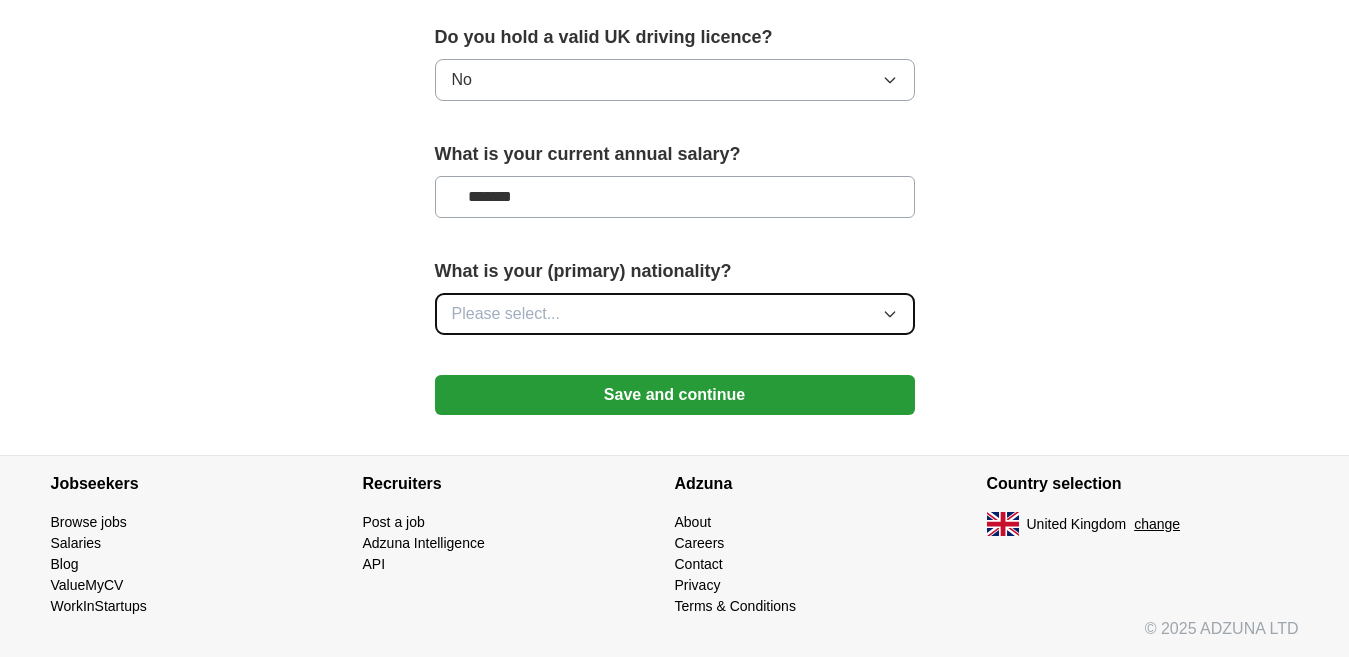 click 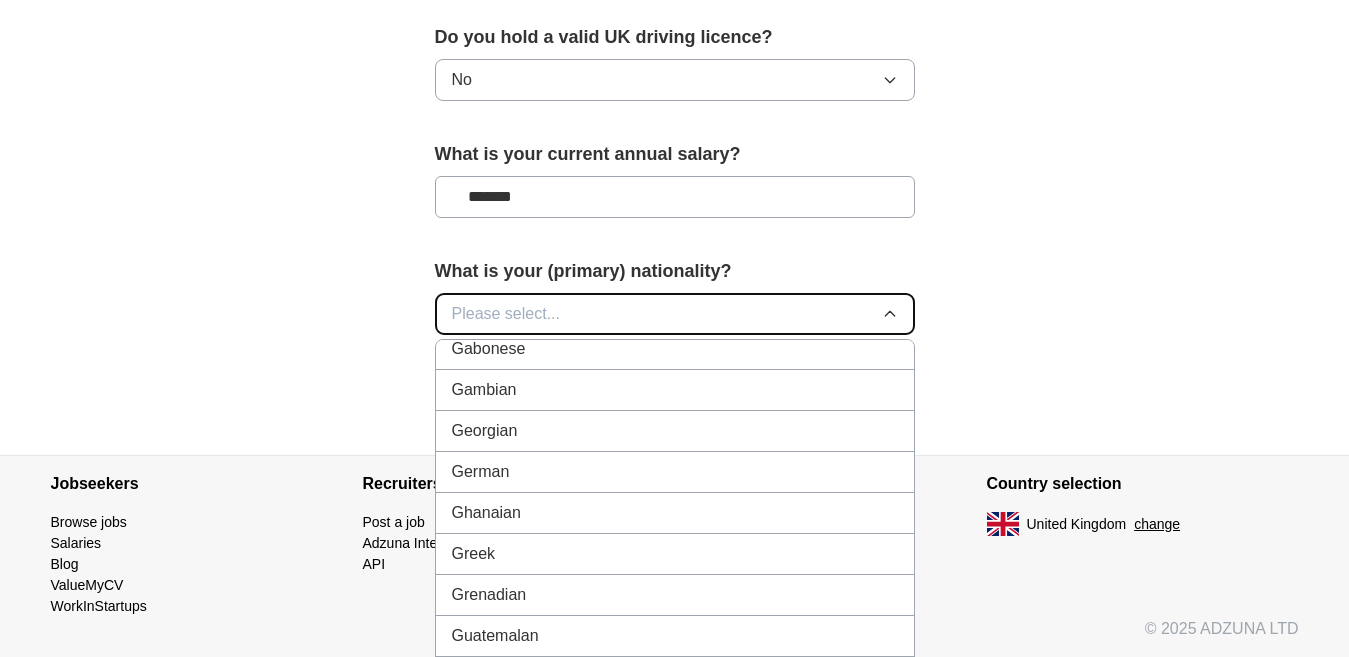scroll, scrollTop: 2571, scrollLeft: 0, axis: vertical 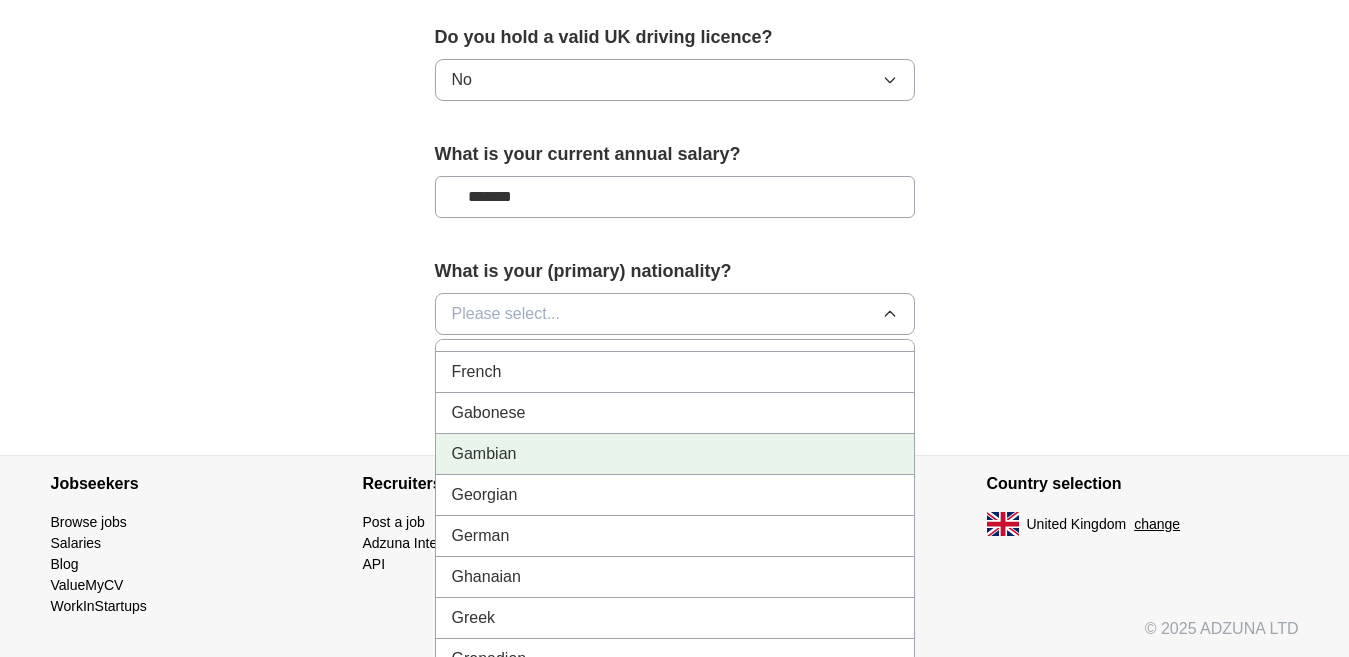 click on "Gambian" at bounding box center (675, 454) 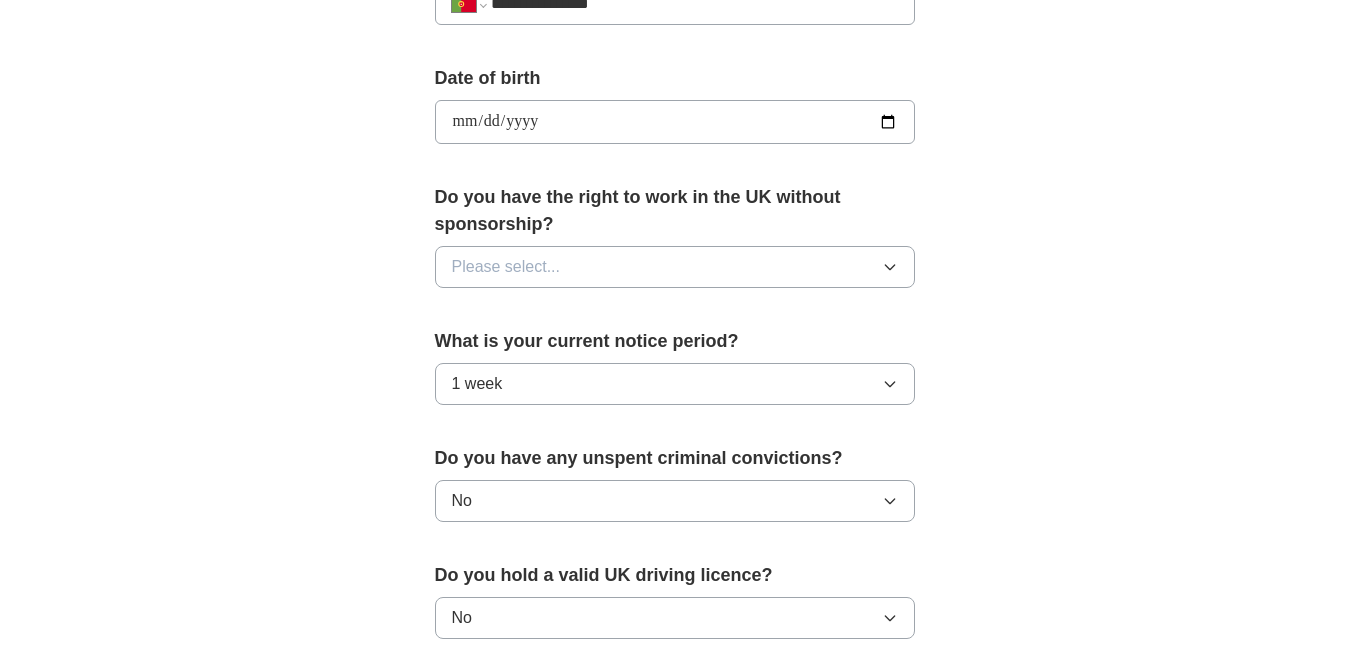 scroll, scrollTop: 865, scrollLeft: 0, axis: vertical 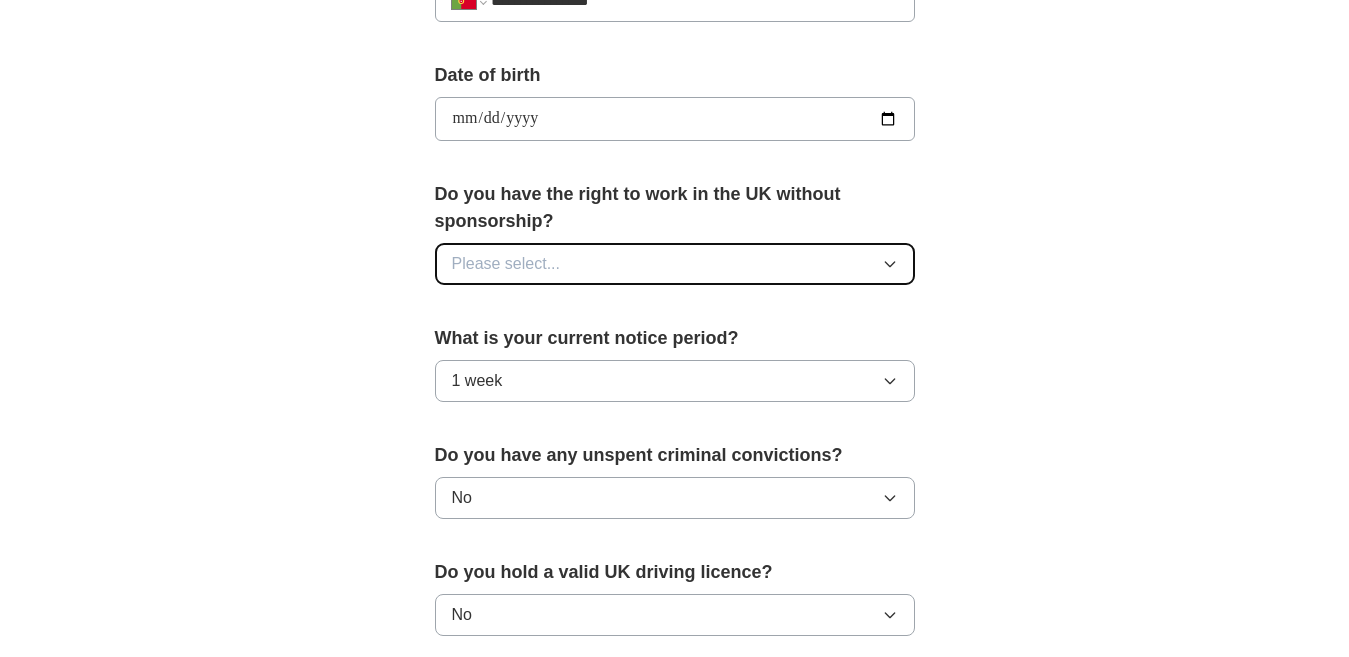 click 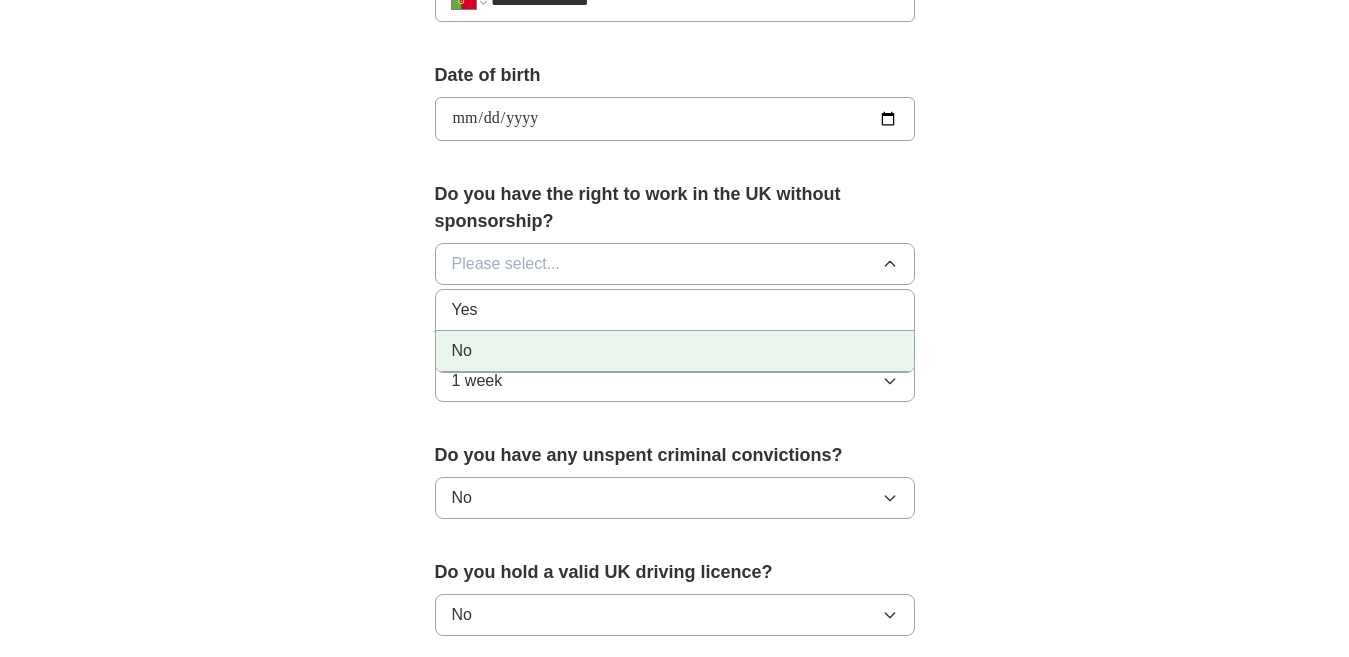 click on "No" at bounding box center (675, 351) 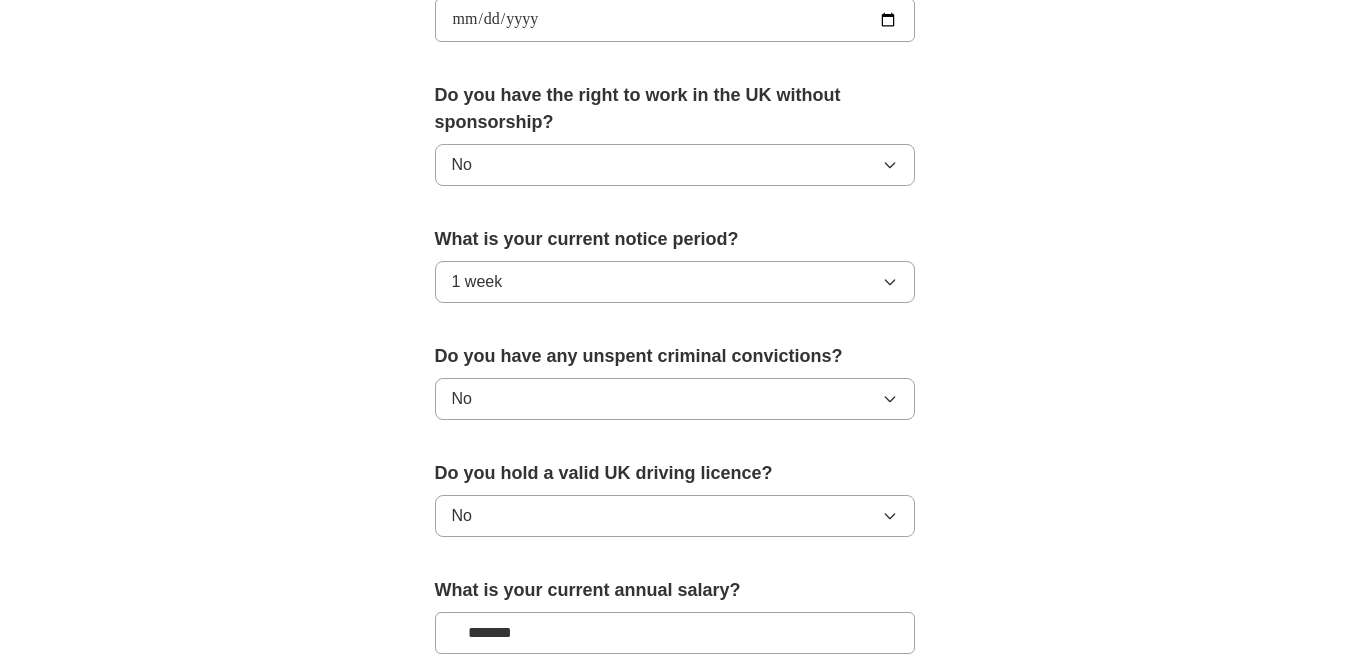 scroll, scrollTop: 1400, scrollLeft: 0, axis: vertical 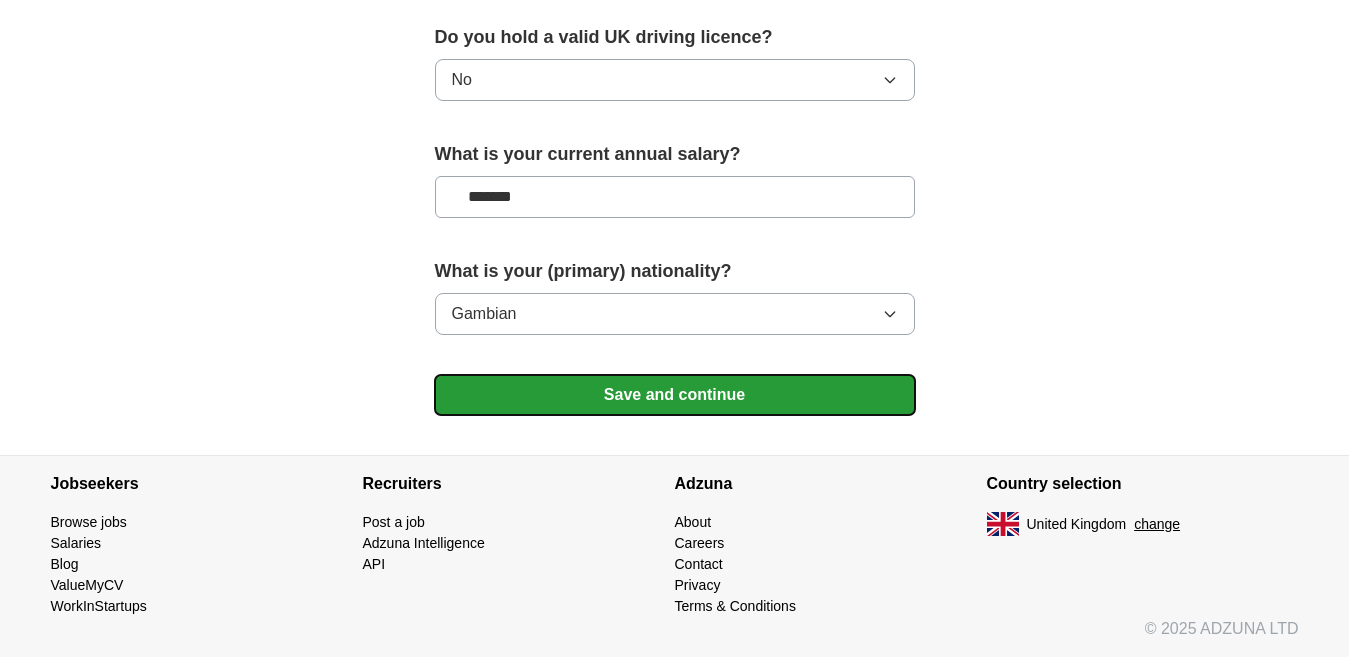 click on "Save and continue" at bounding box center [675, 395] 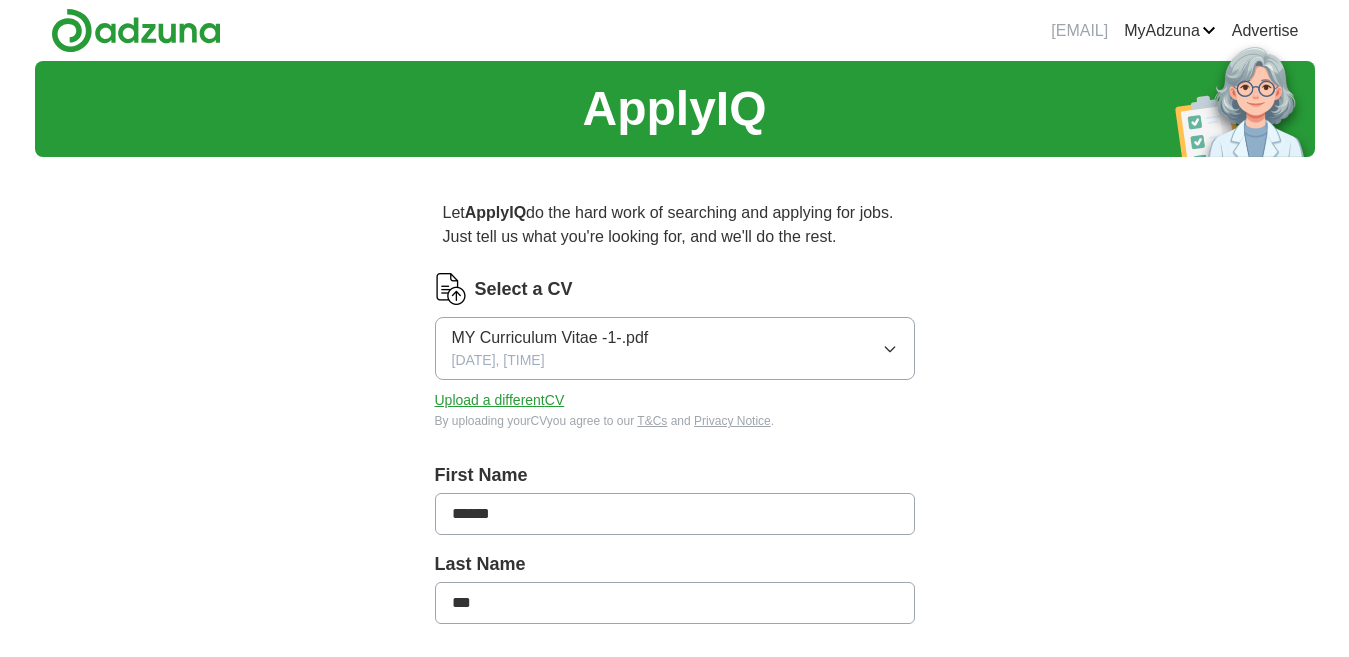 scroll, scrollTop: 0, scrollLeft: 0, axis: both 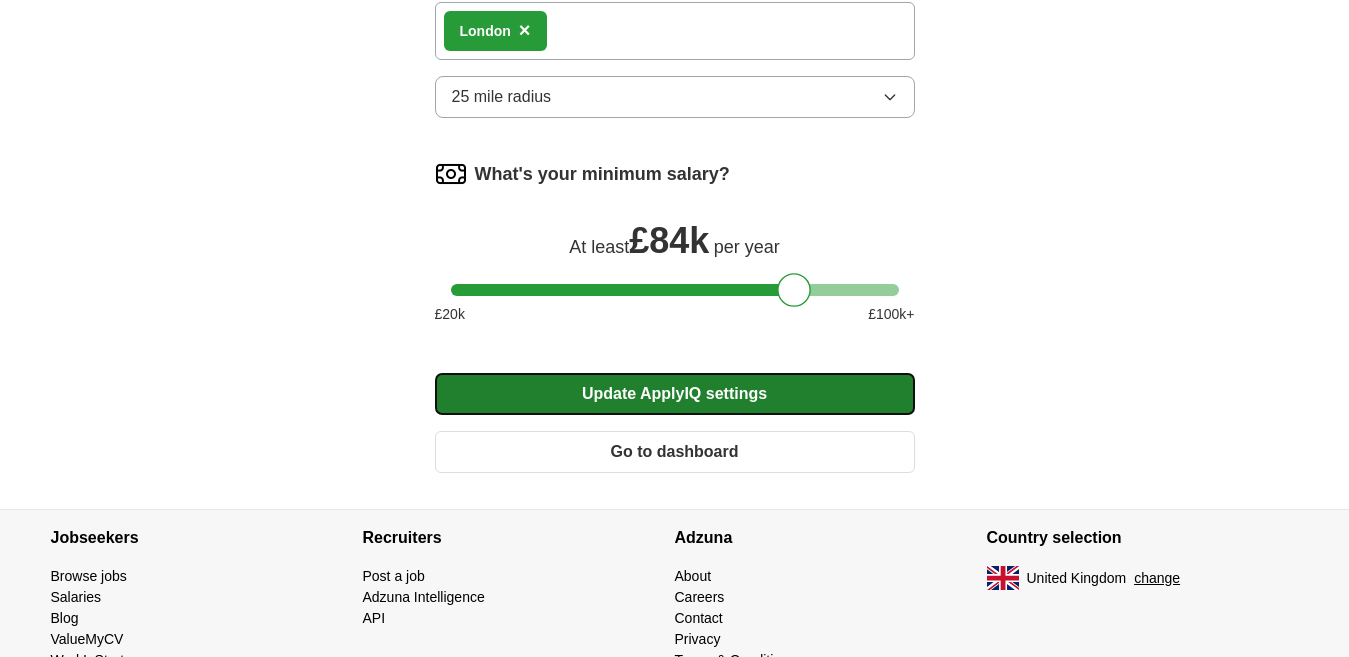 click on "Update ApplyIQ settings" at bounding box center [675, 394] 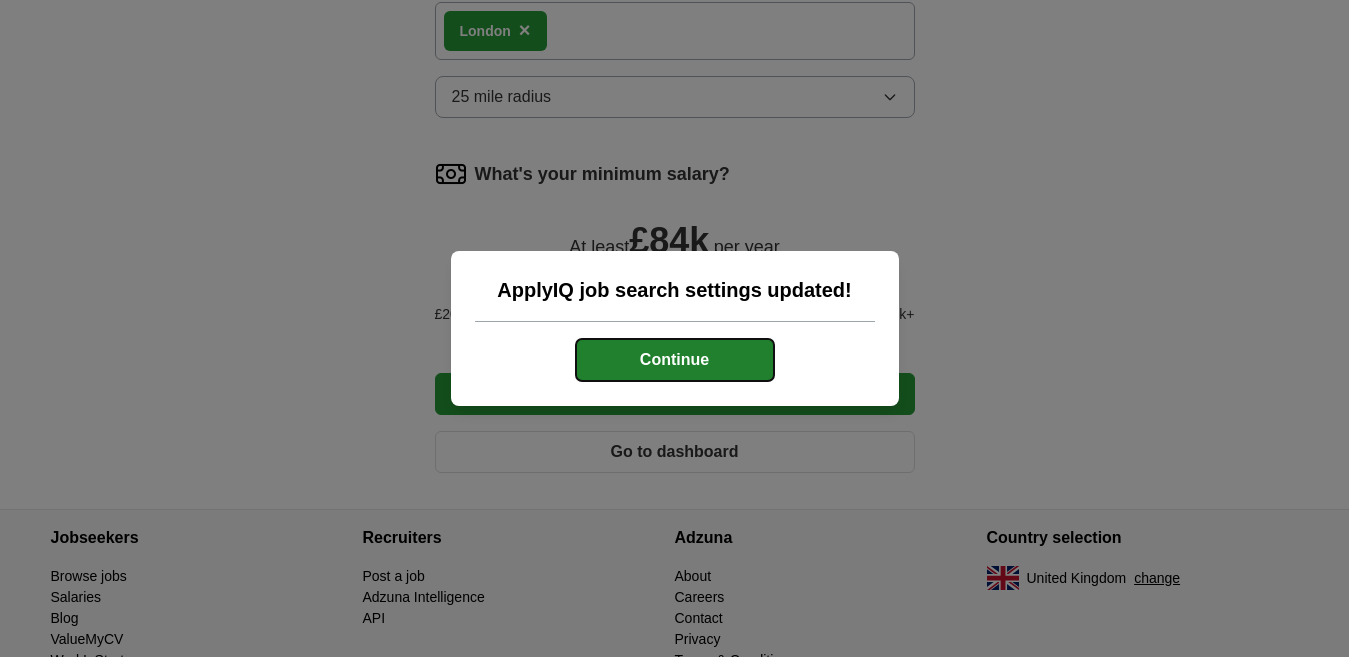 click on "Continue" at bounding box center (675, 360) 